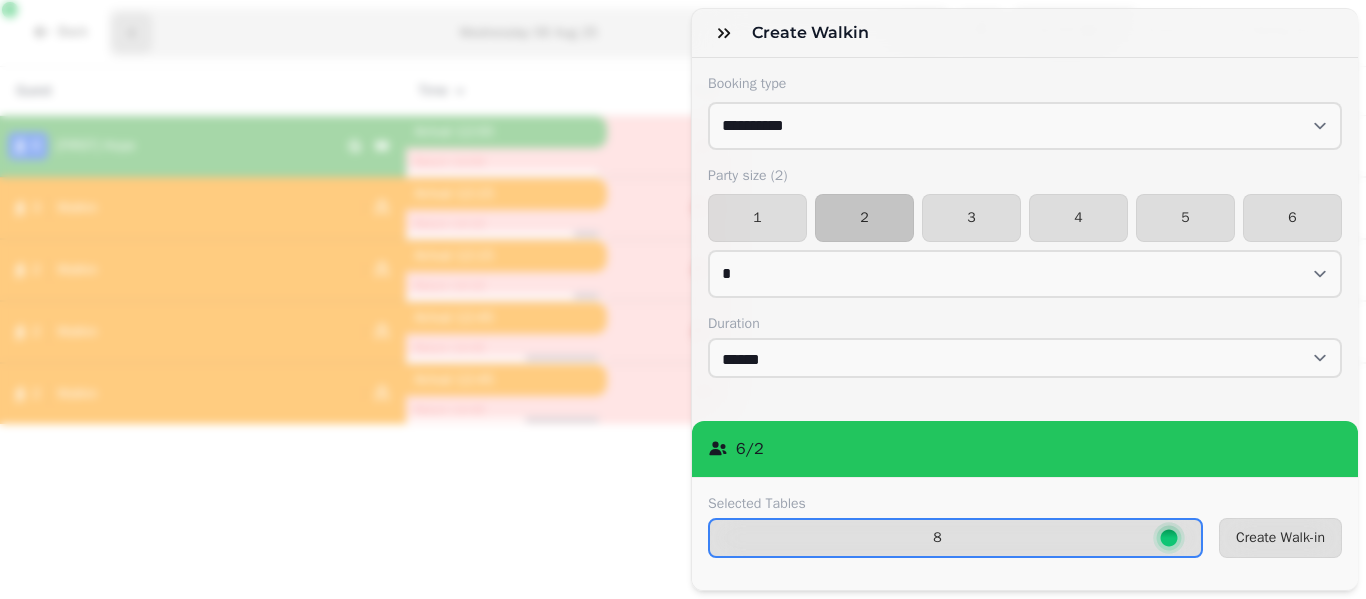 select on "*" 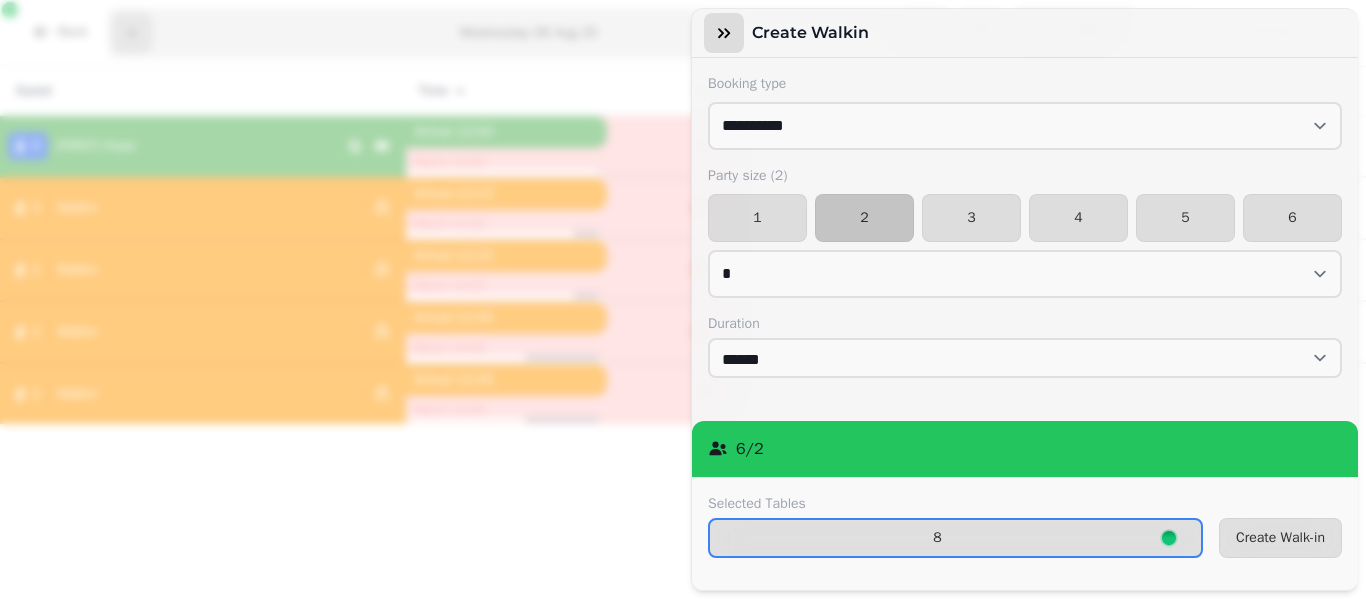 scroll, scrollTop: 0, scrollLeft: 0, axis: both 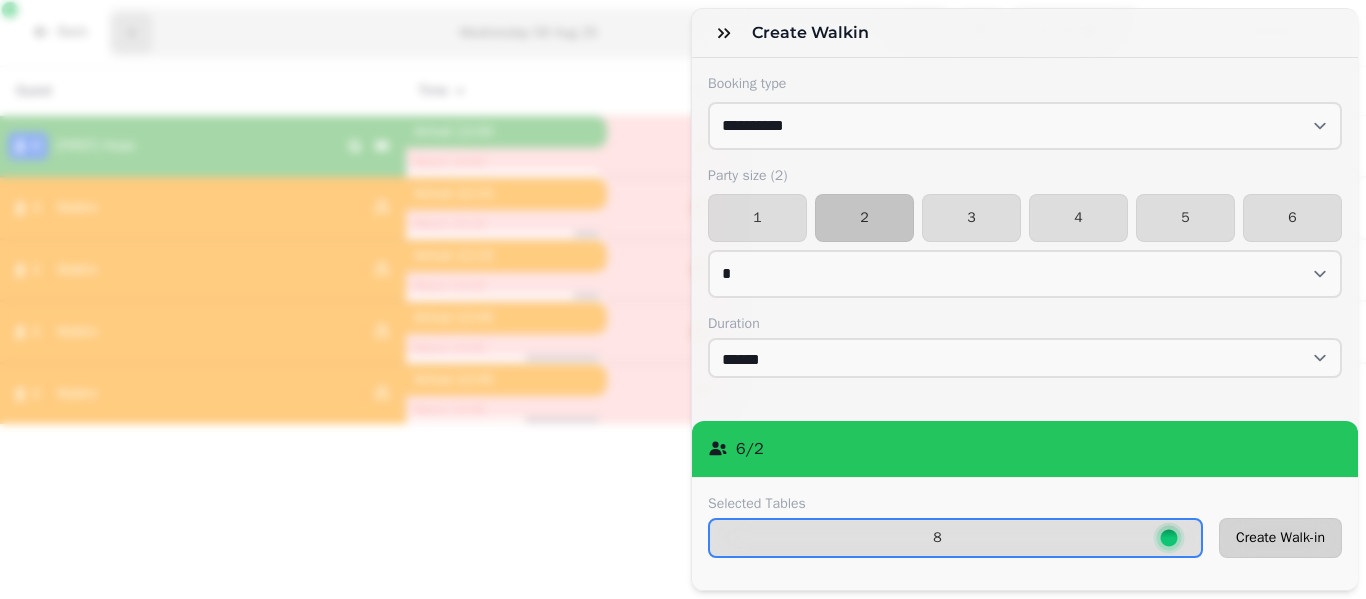 click on "Create Walk-in" at bounding box center [1280, 538] 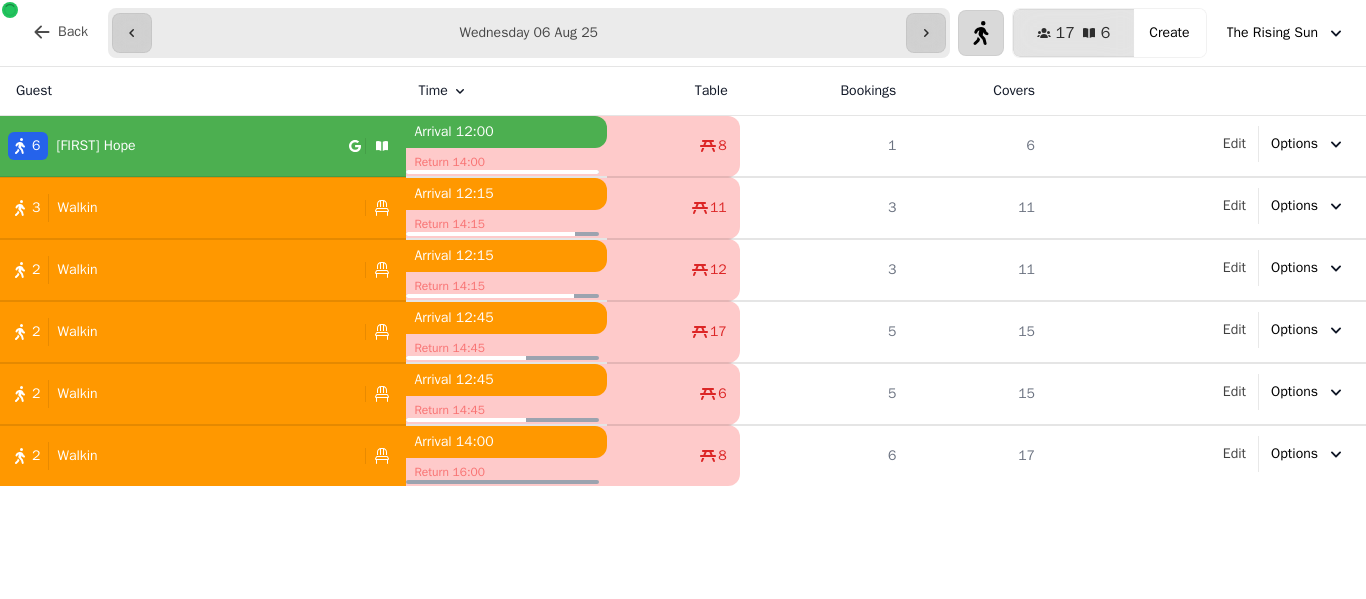 click 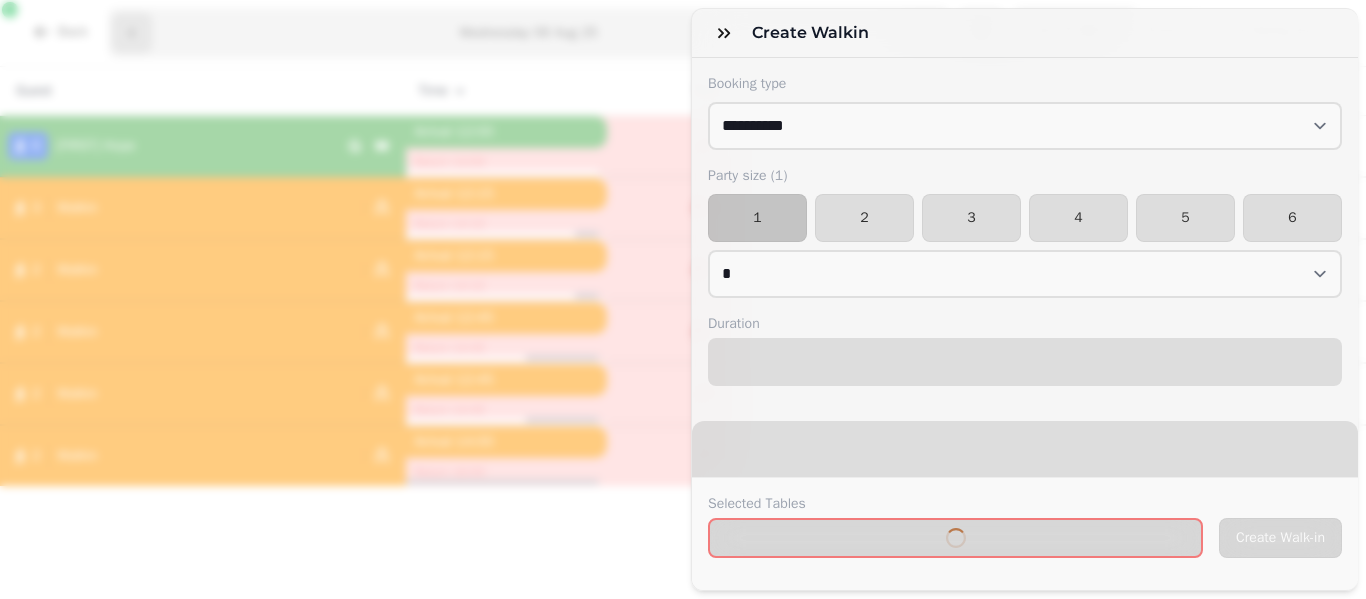 select on "****" 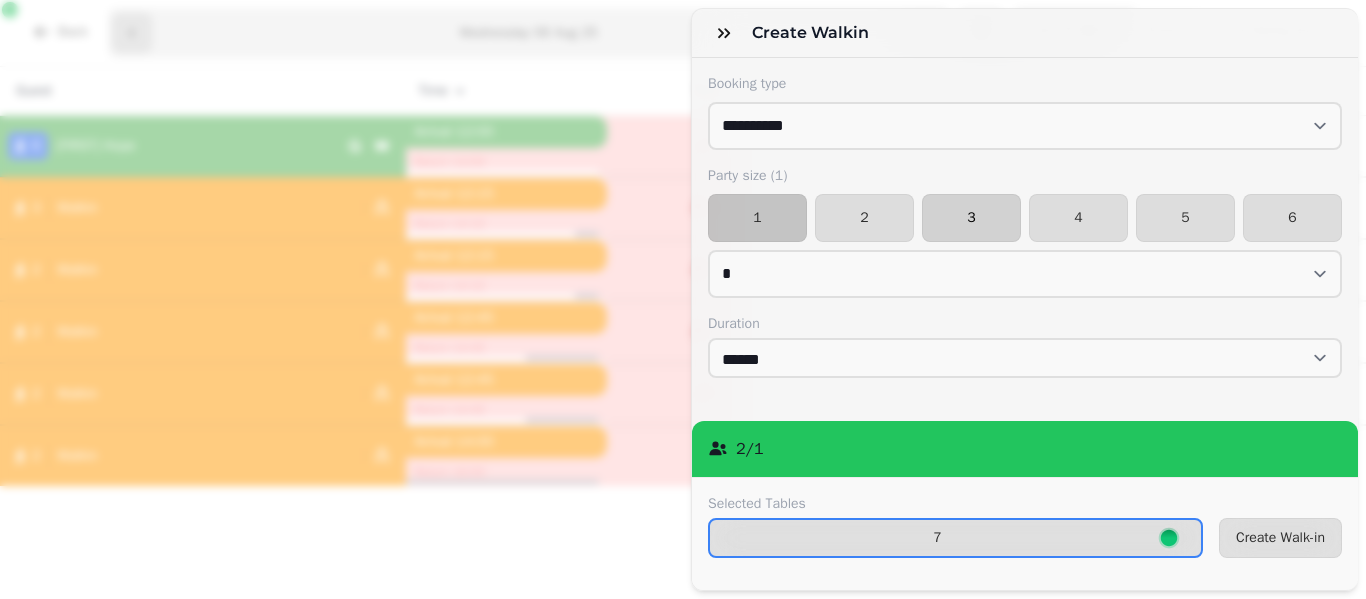 click on "3" at bounding box center (971, 218) 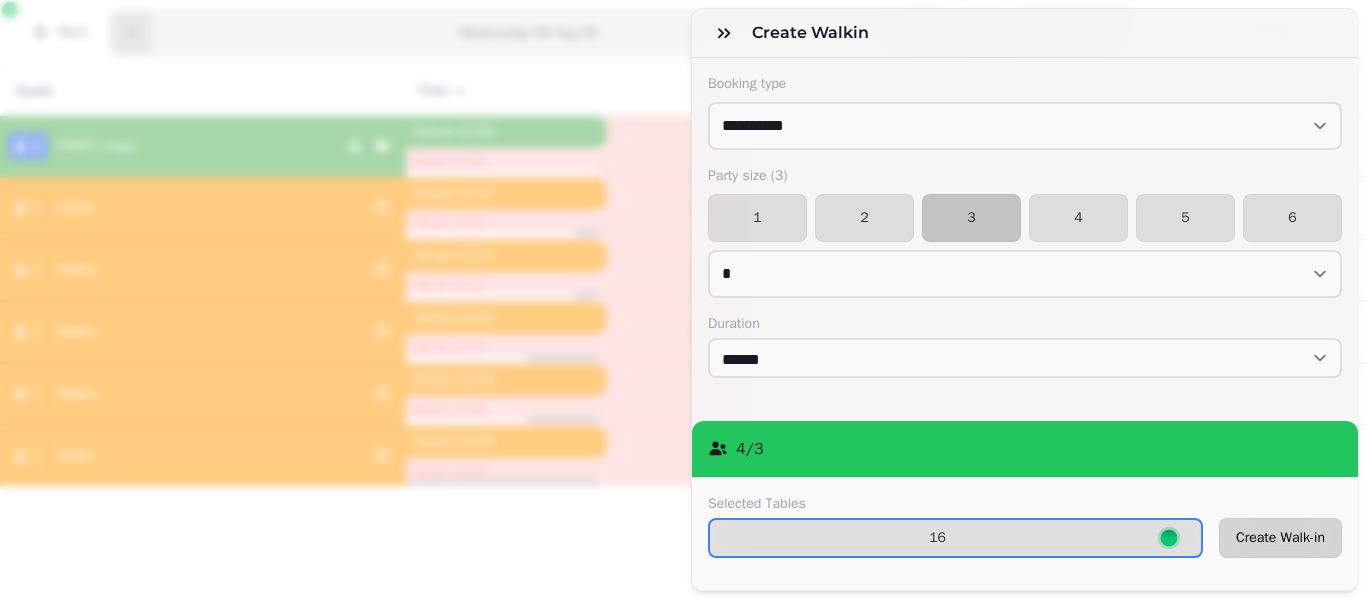 click on "Create Walk-in" at bounding box center [1280, 538] 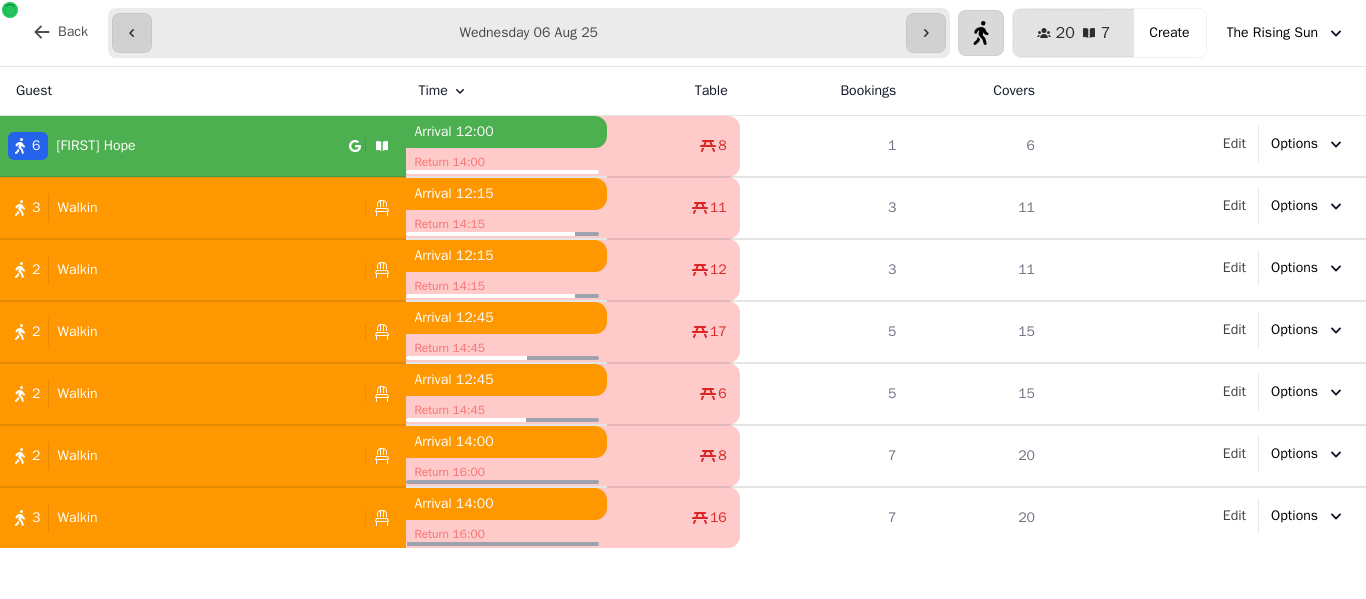 click on "3 Walkin" at bounding box center (203, 208) 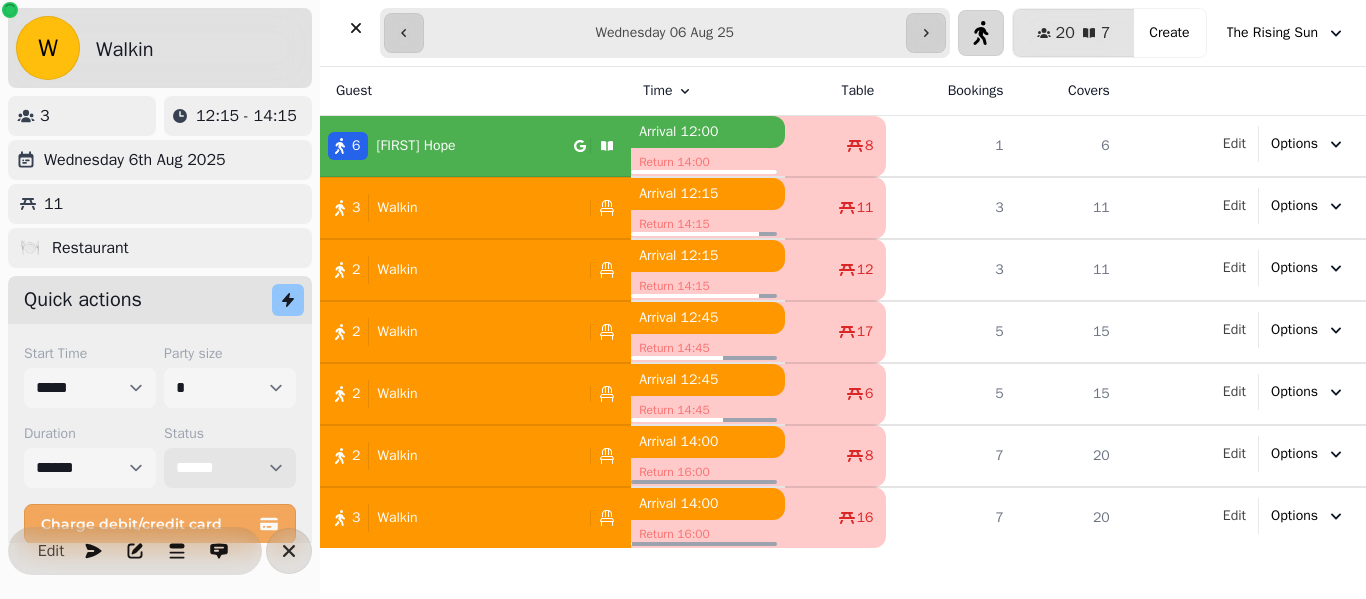 click on "**********" at bounding box center [230, 468] 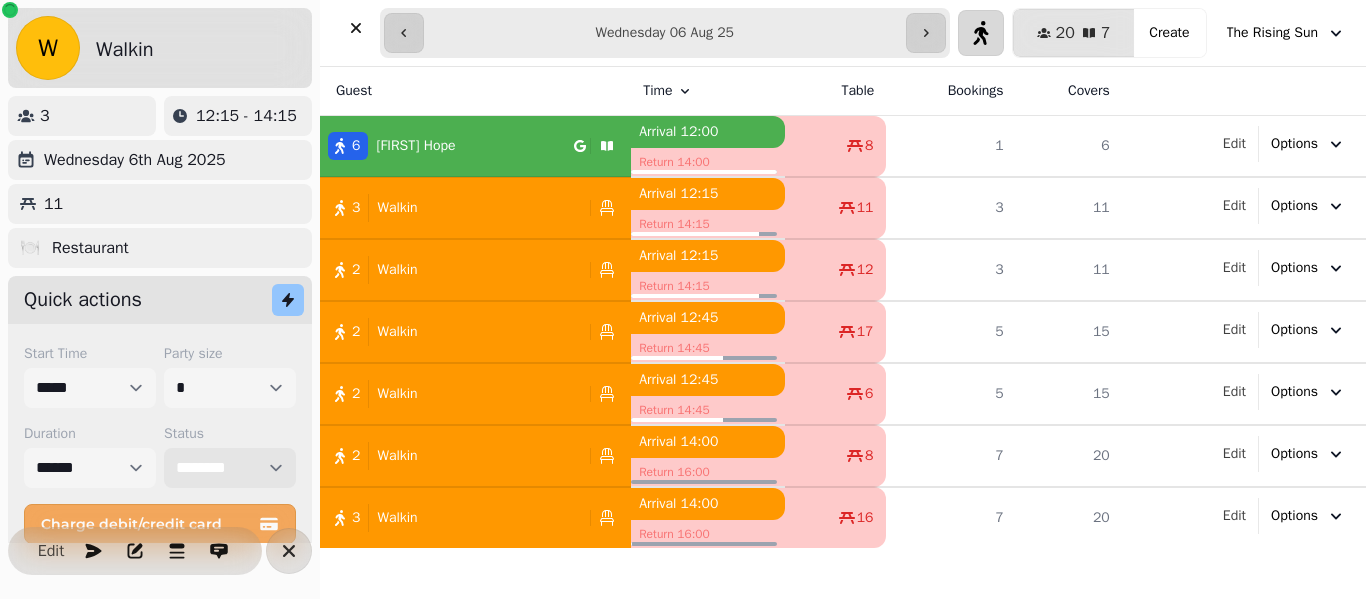 click on "**********" at bounding box center (230, 468) 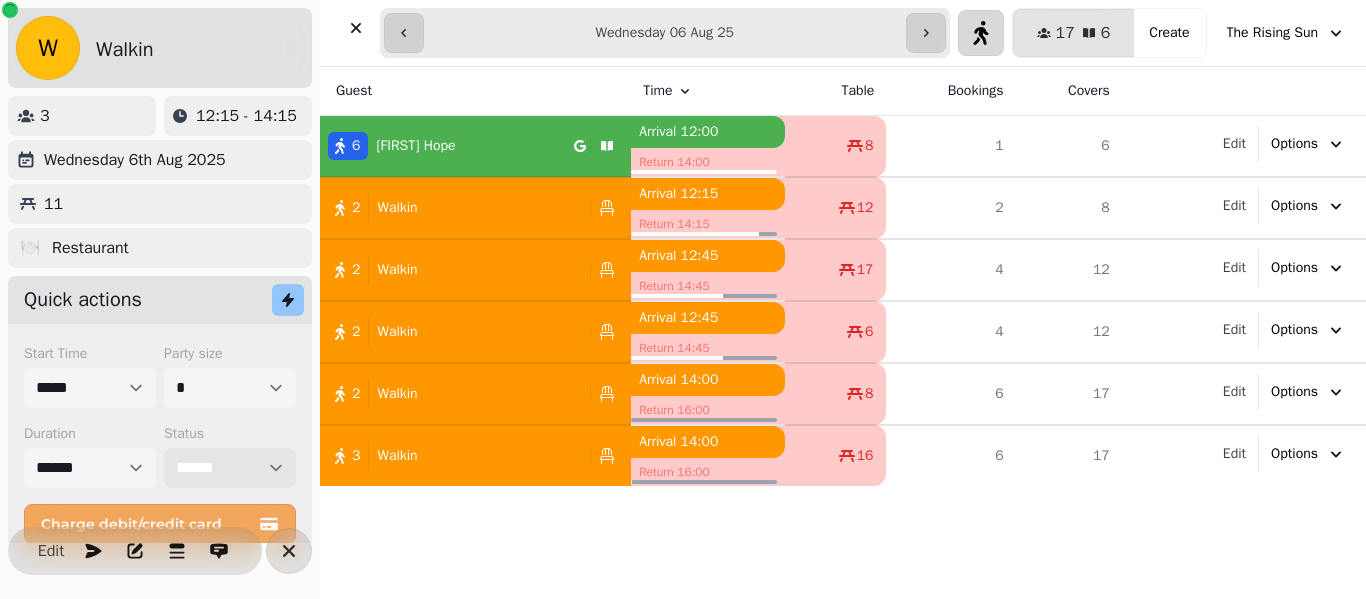 select on "********" 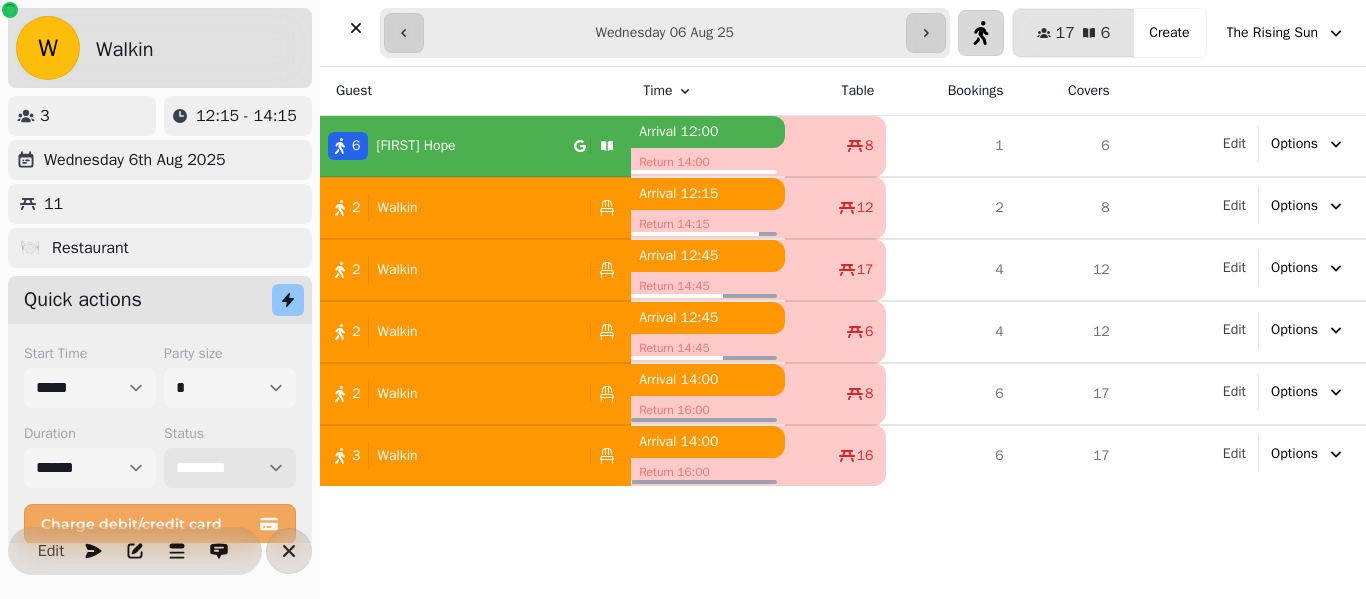 select on "****" 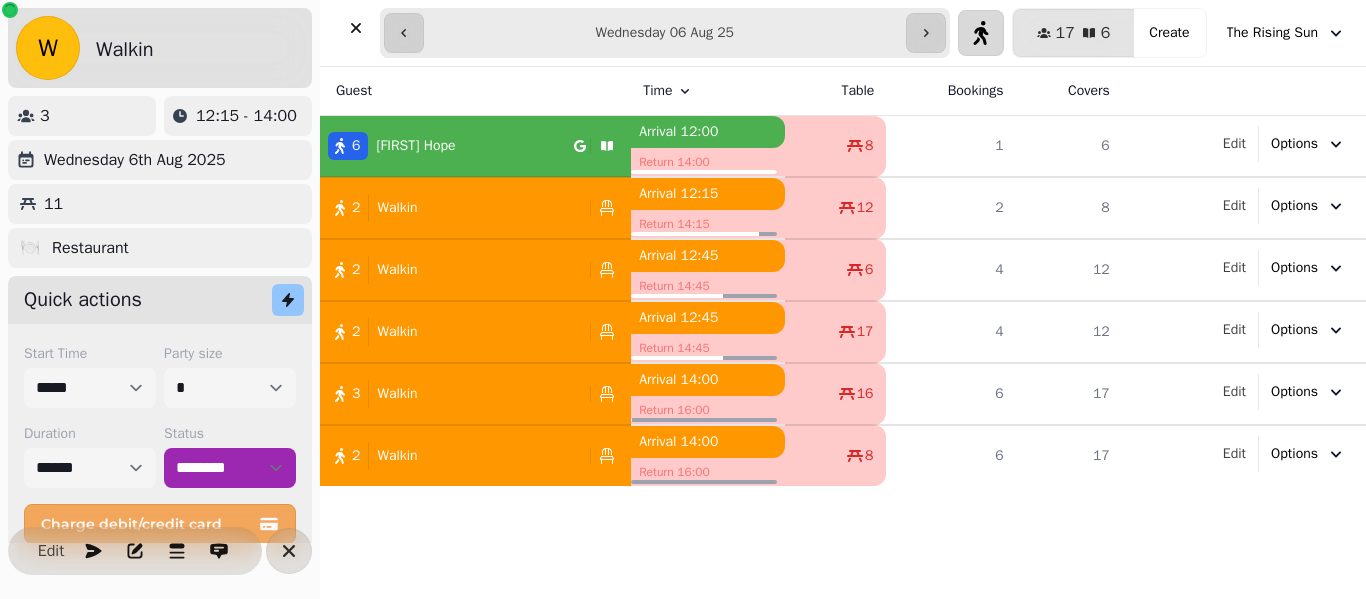 click on "Walkin" at bounding box center (397, 208) 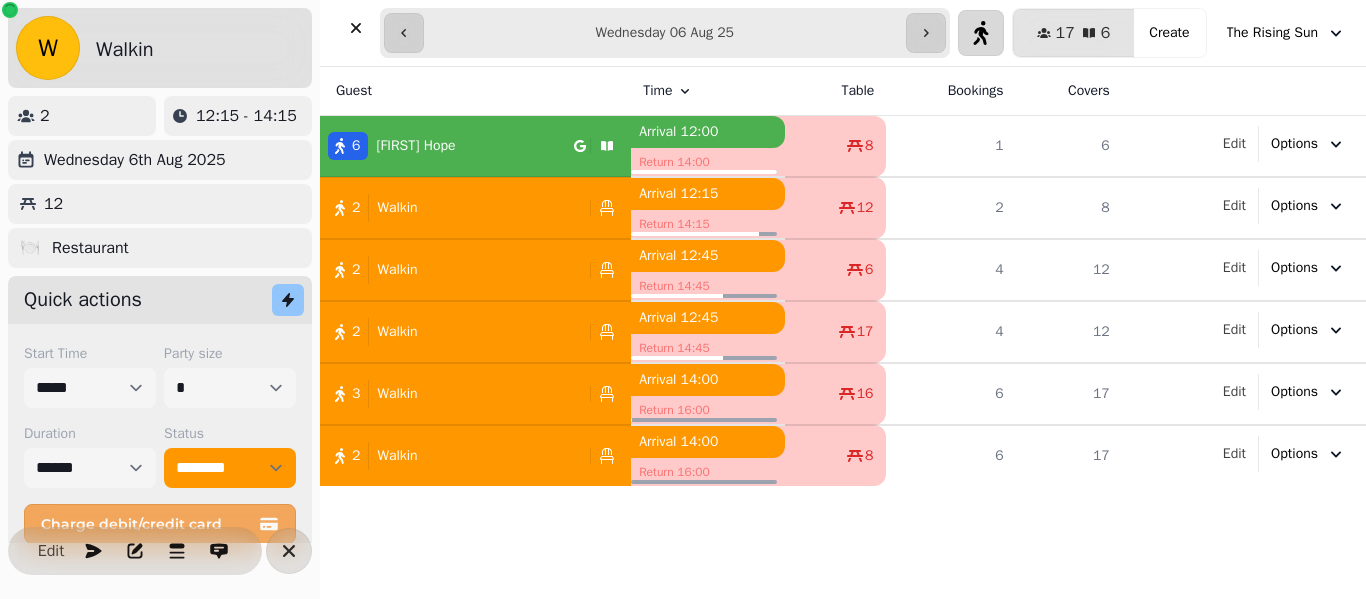 select on "******" 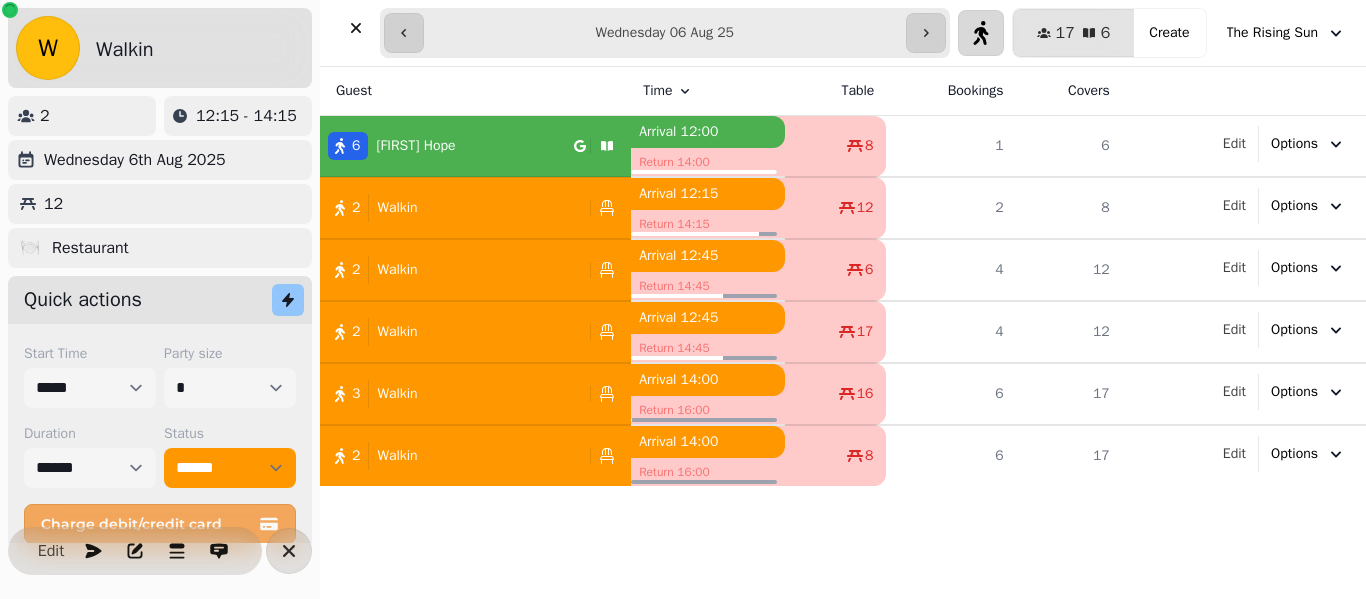 select on "*" 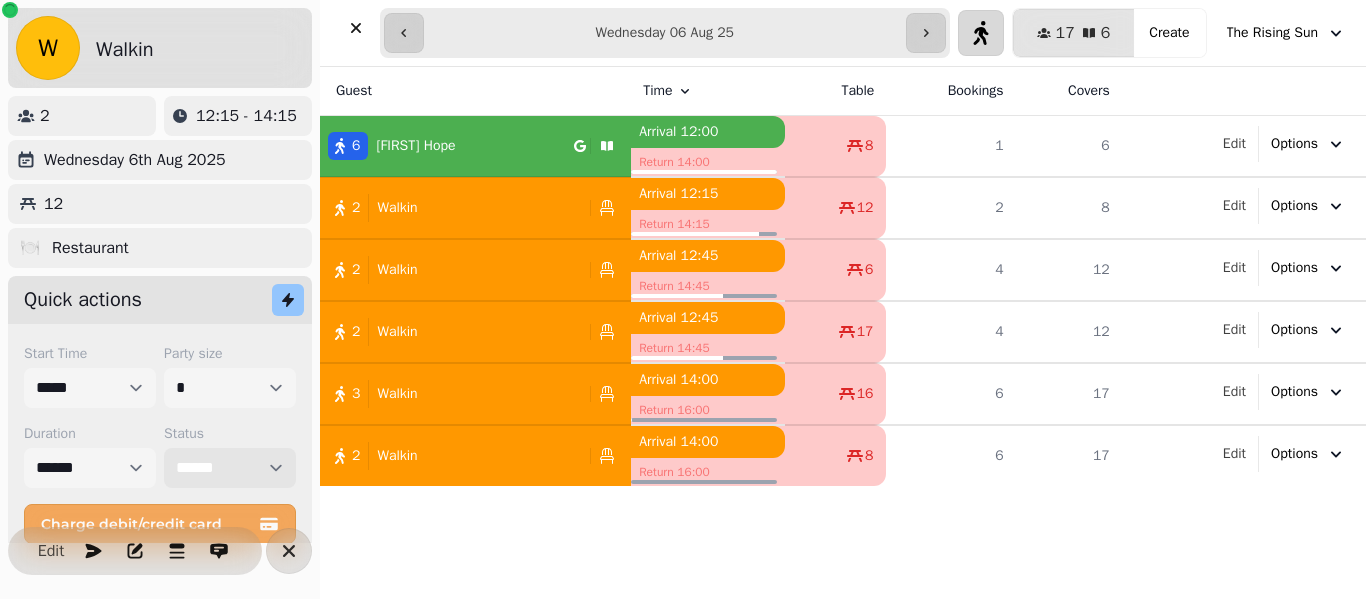 click on "**********" at bounding box center [230, 468] 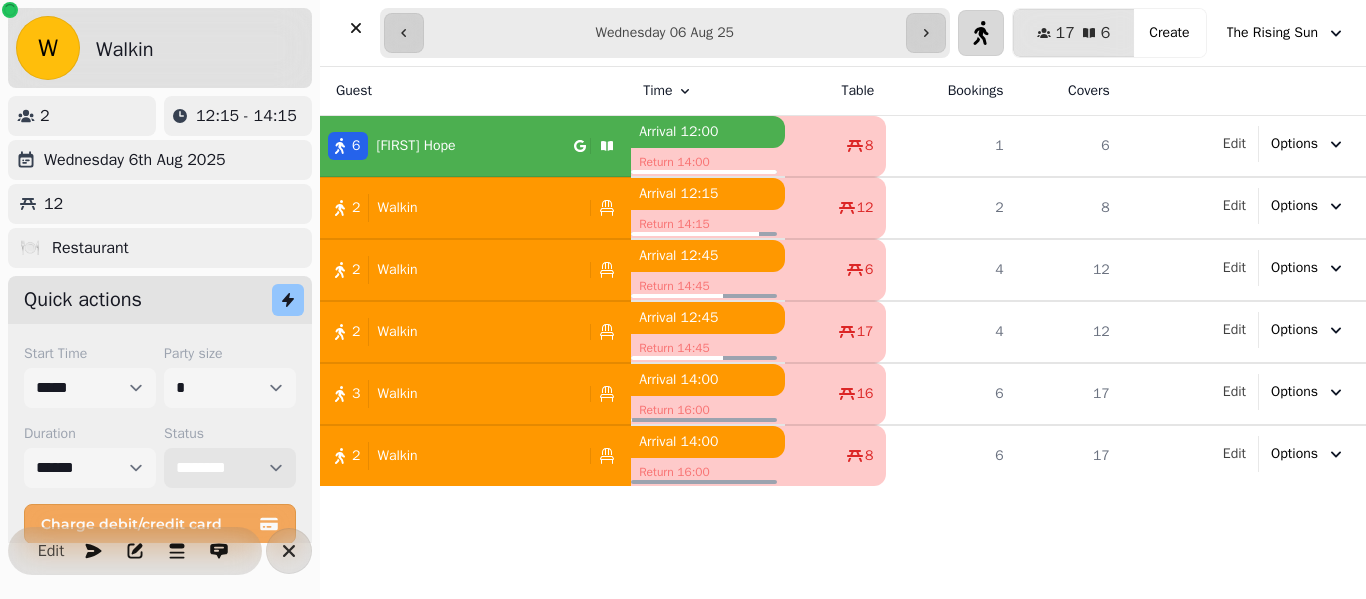 click on "**********" at bounding box center (230, 468) 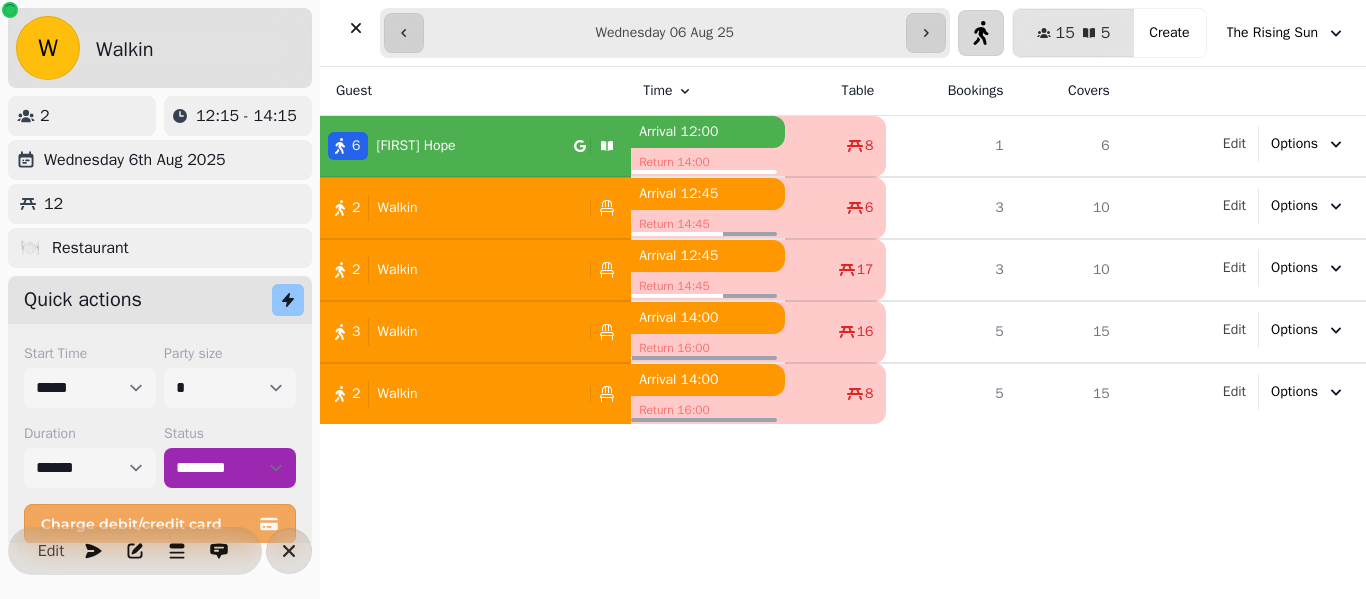 click on "Walkin" at bounding box center (397, 270) 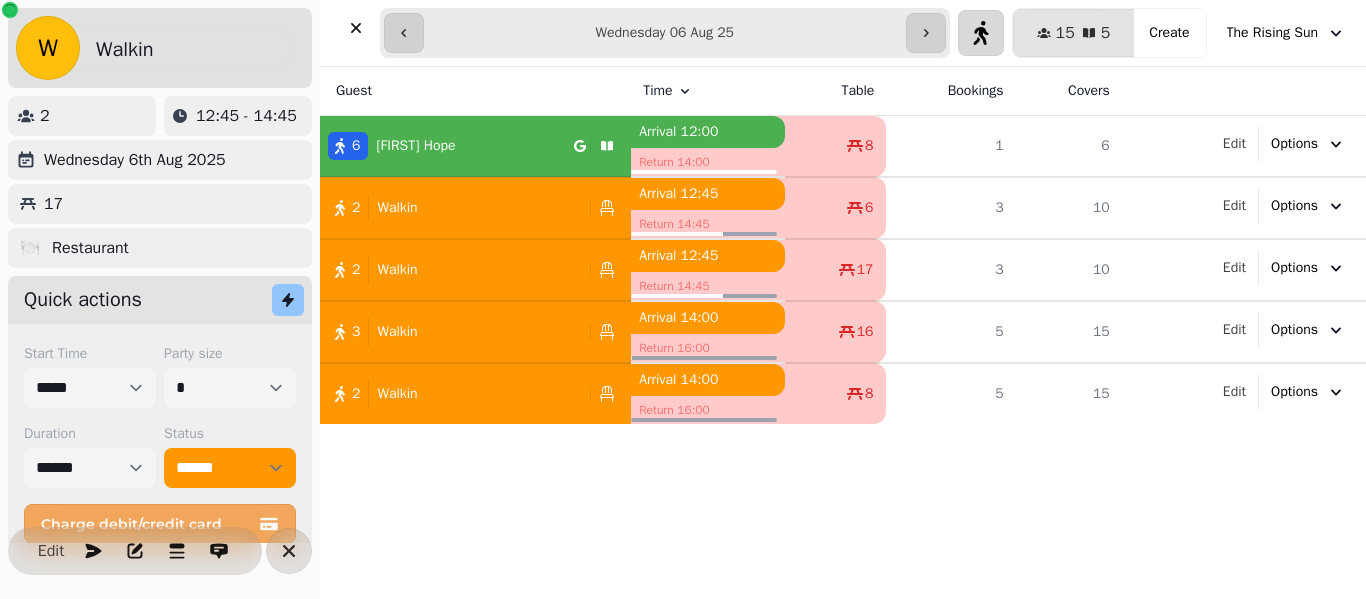 select on "**********" 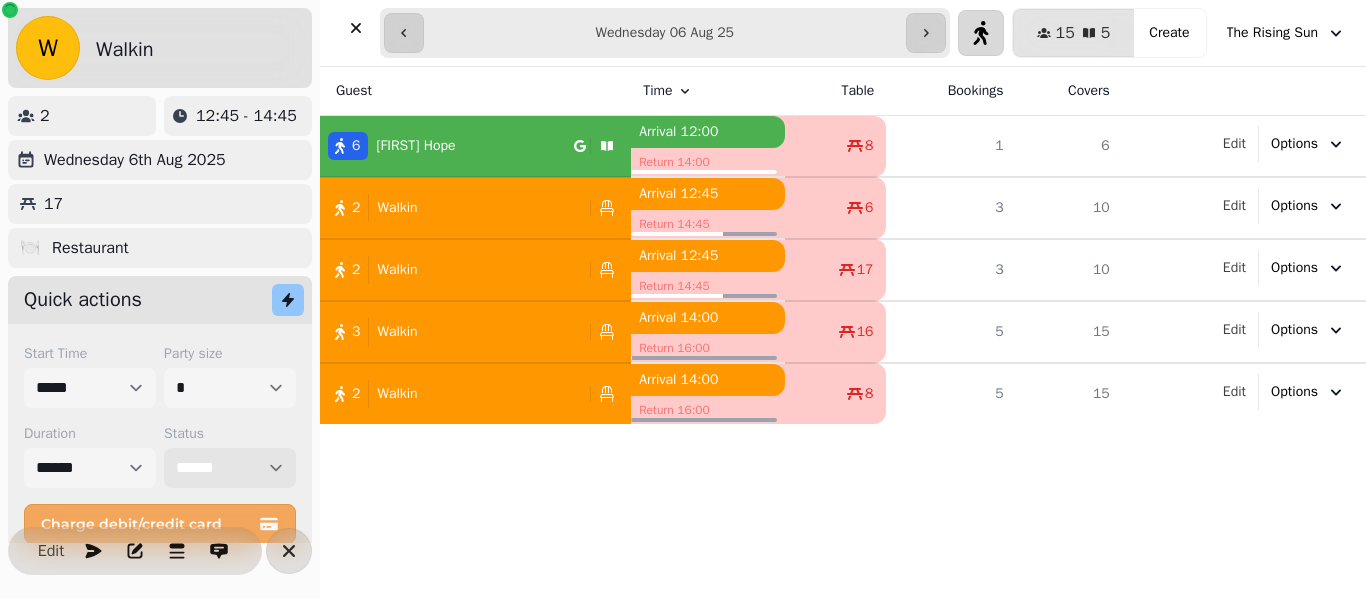 click on "**********" at bounding box center (230, 468) 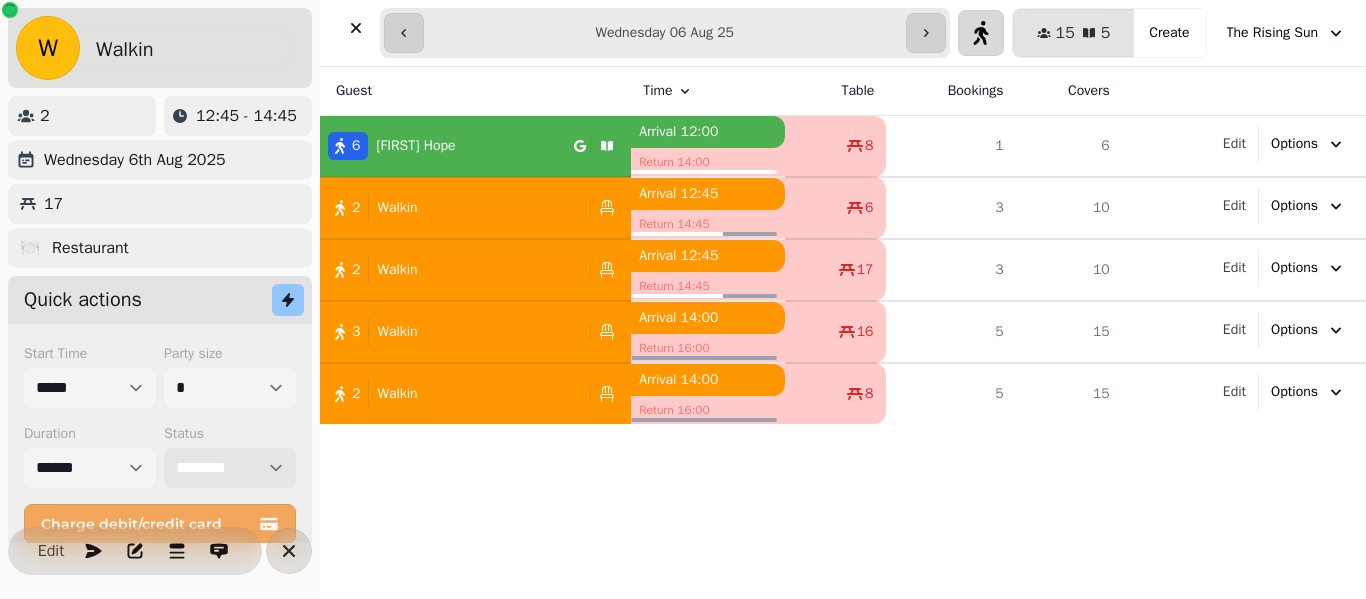 click on "**********" at bounding box center [230, 468] 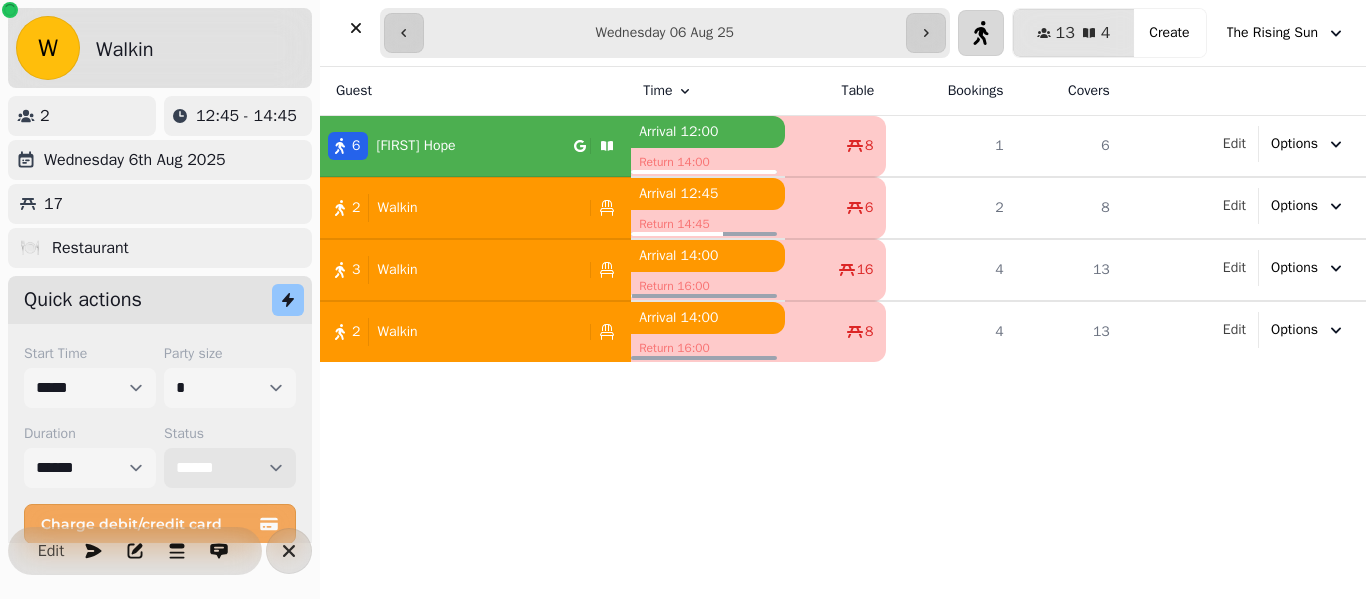select on "********" 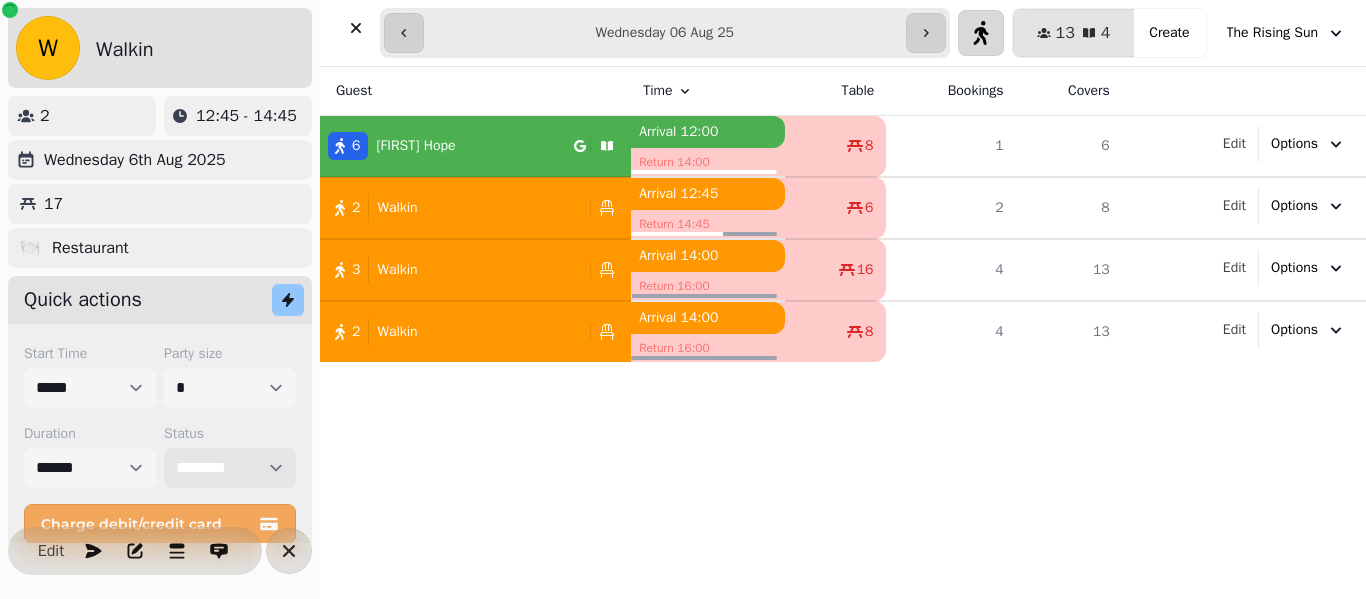 select on "****" 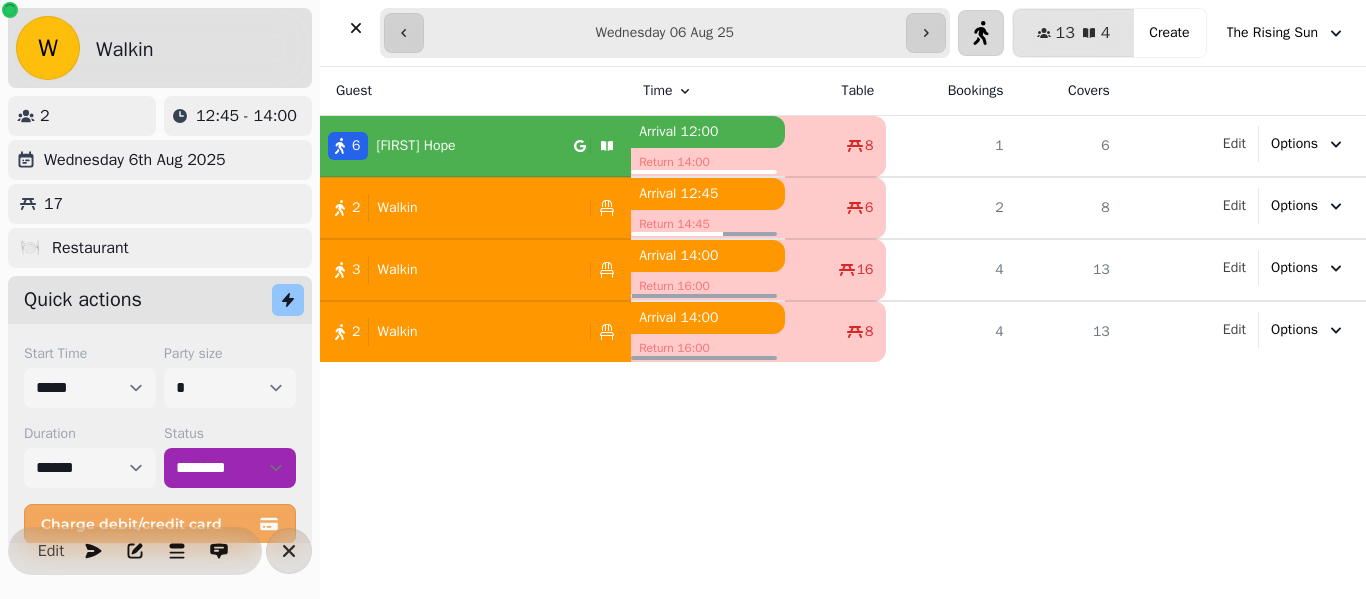 click on "2 Walkin" at bounding box center [451, 208] 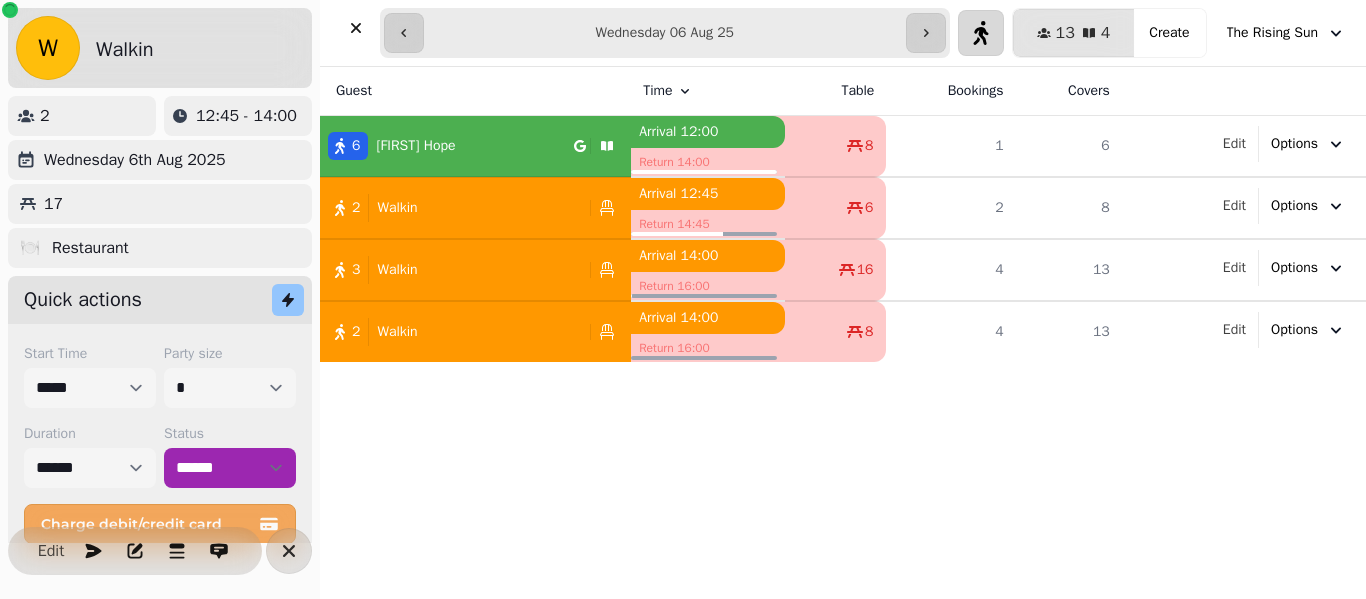 select on "****" 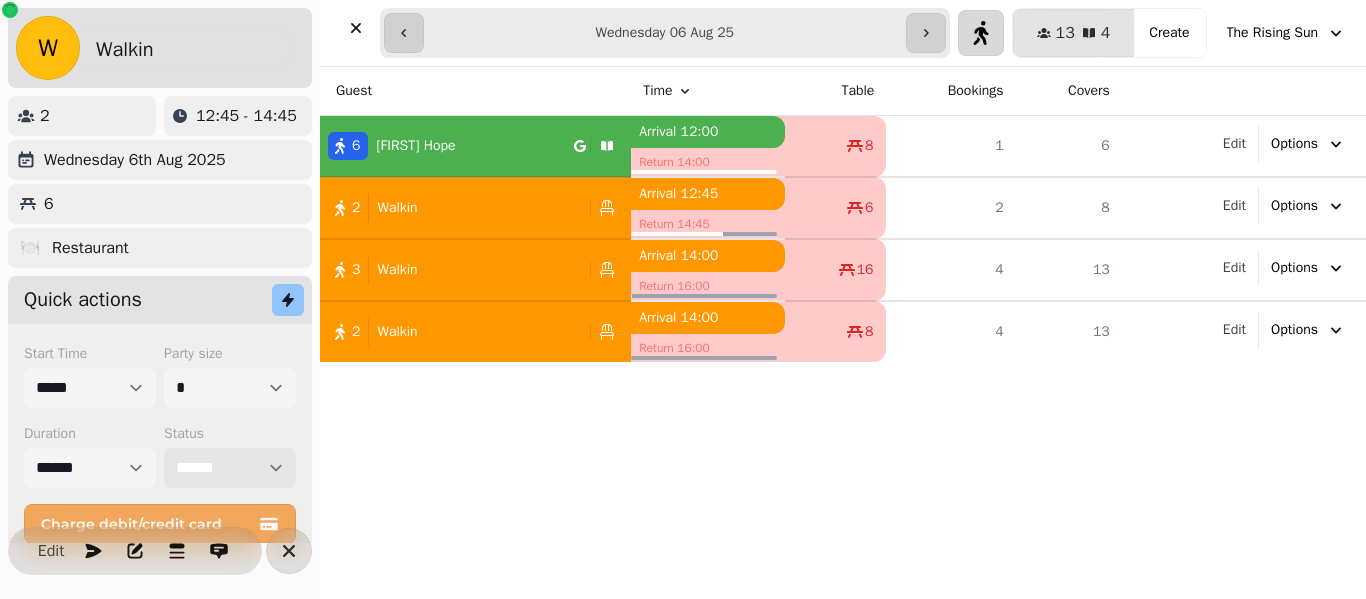 click on "**********" at bounding box center (230, 468) 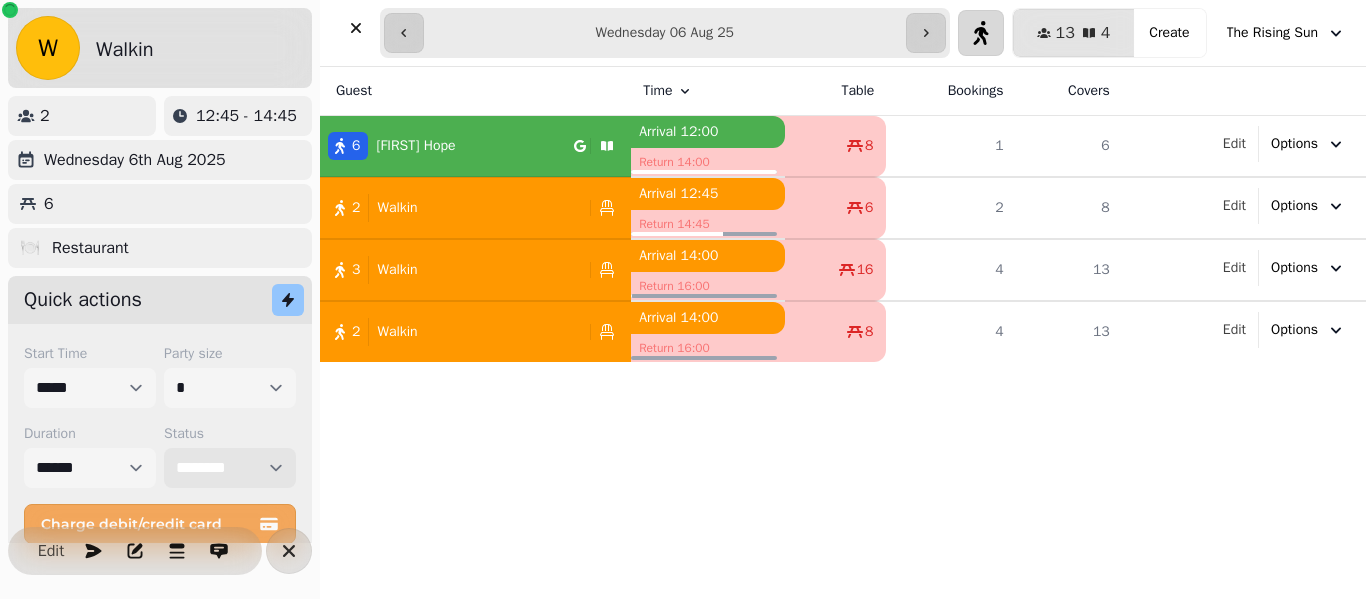 click on "**********" at bounding box center [230, 468] 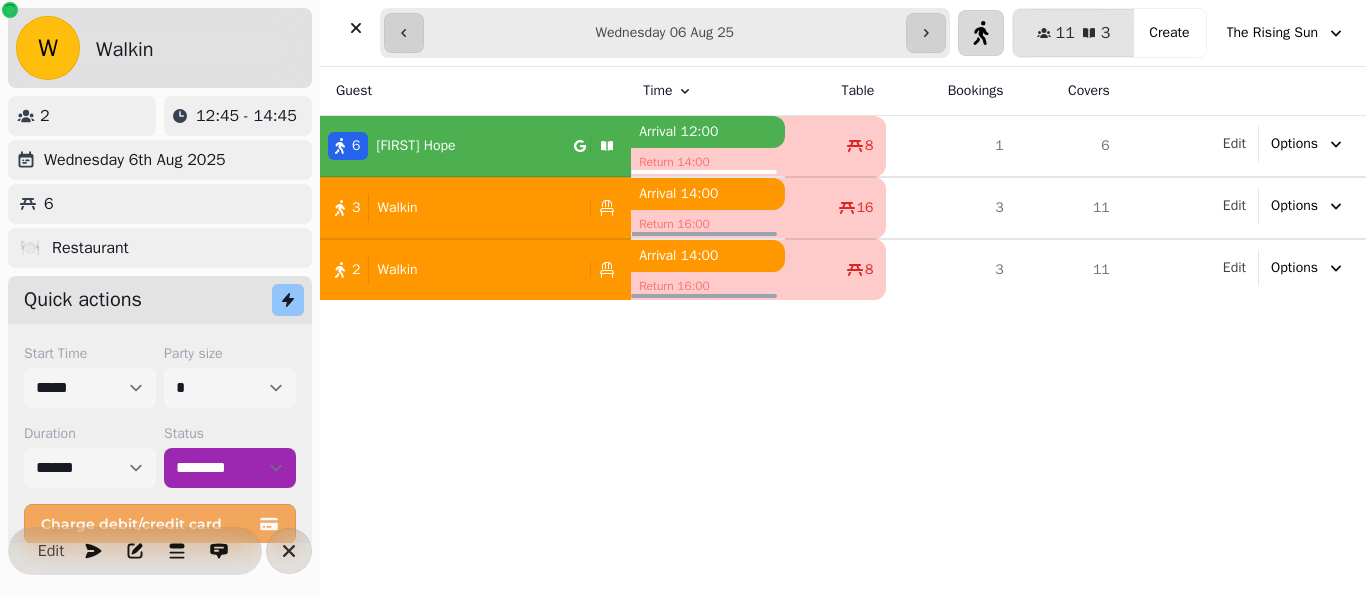 click on "3 Walkin" at bounding box center (475, 208) 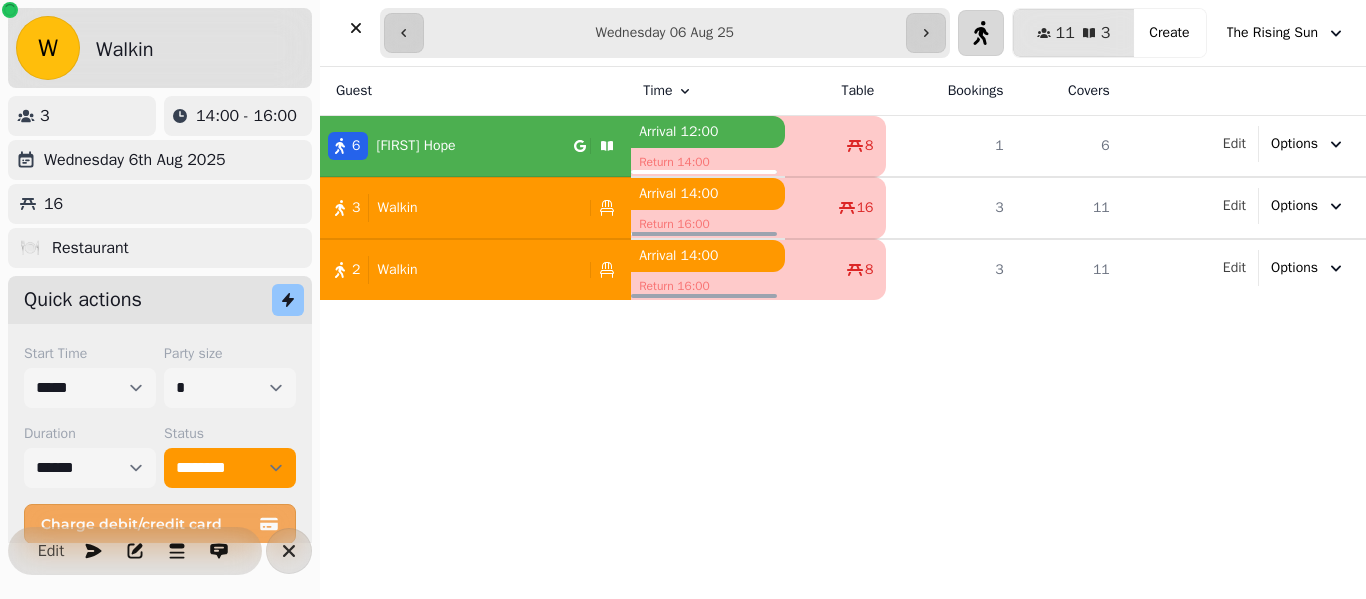 select on "******" 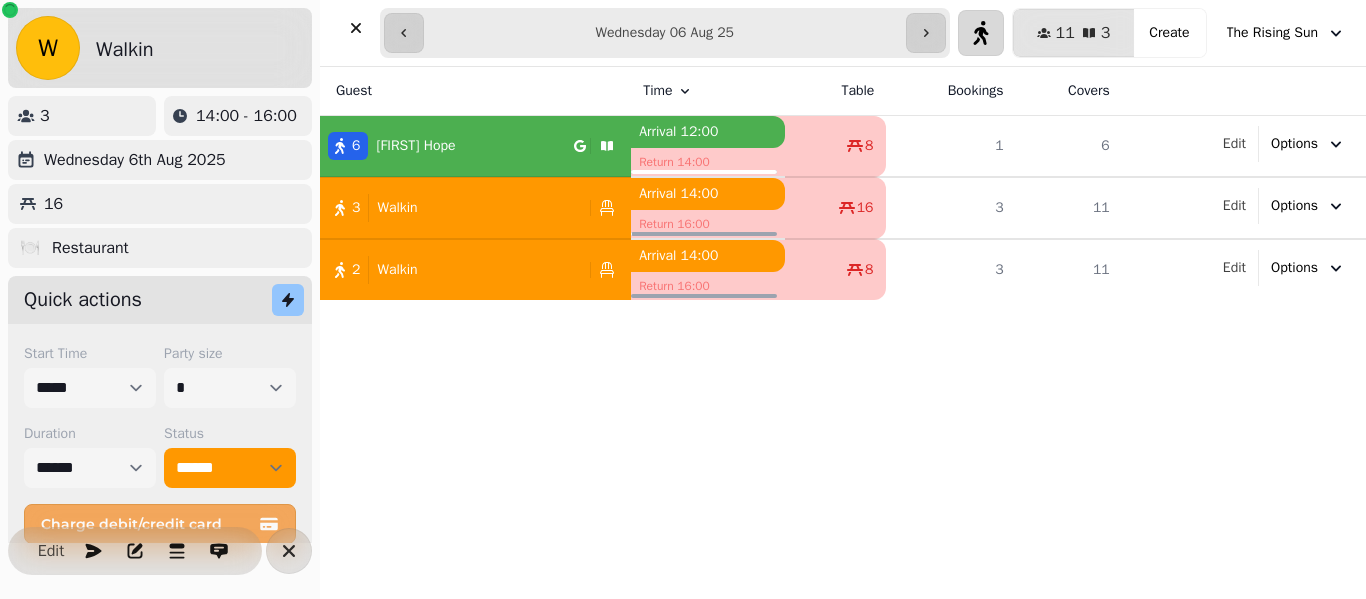 select on "**********" 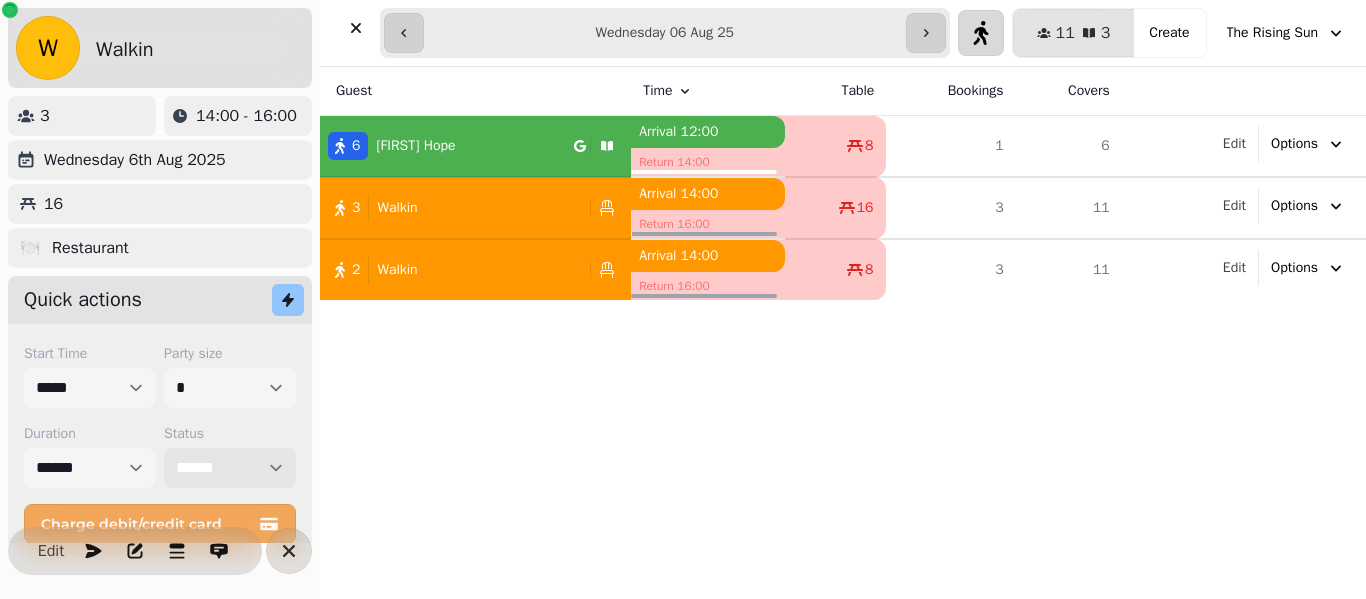 click on "**********" at bounding box center (230, 468) 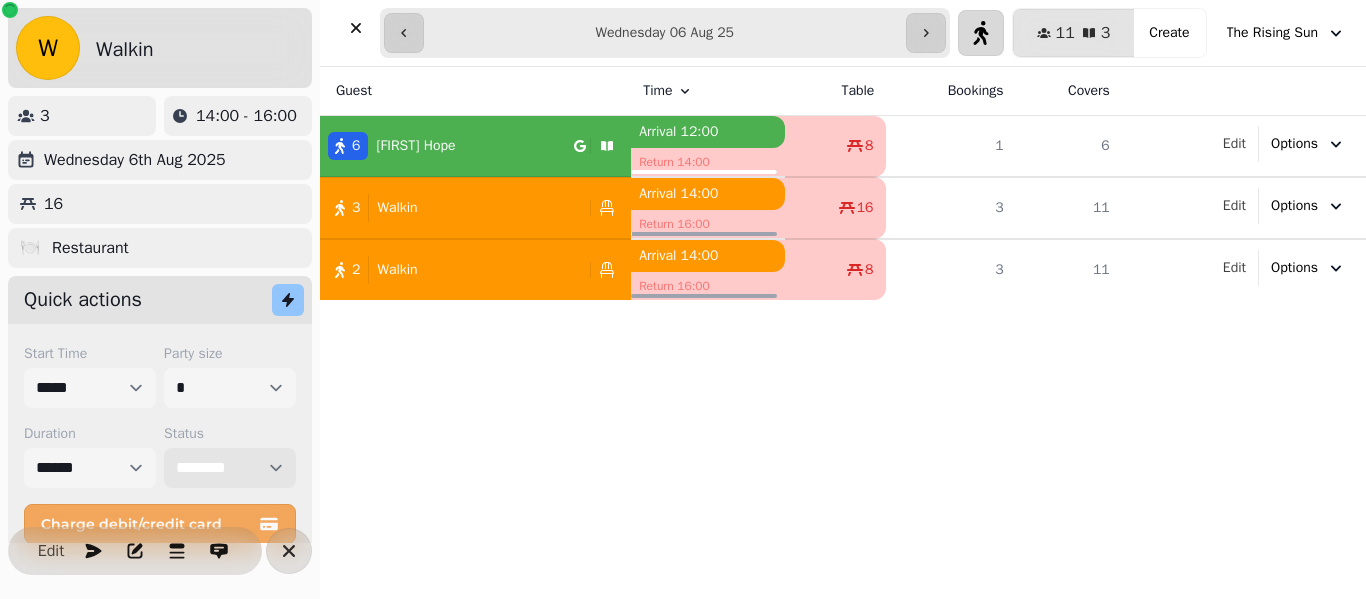 click on "**********" at bounding box center (230, 468) 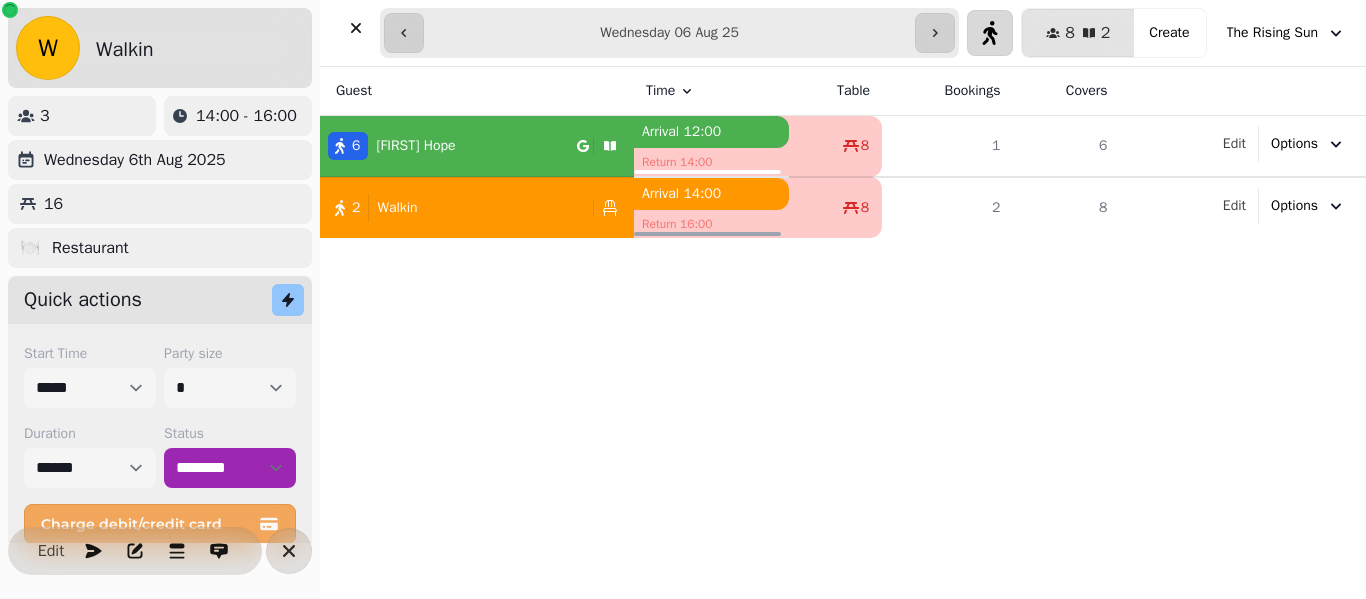 click on "2 Walkin" at bounding box center [477, 208] 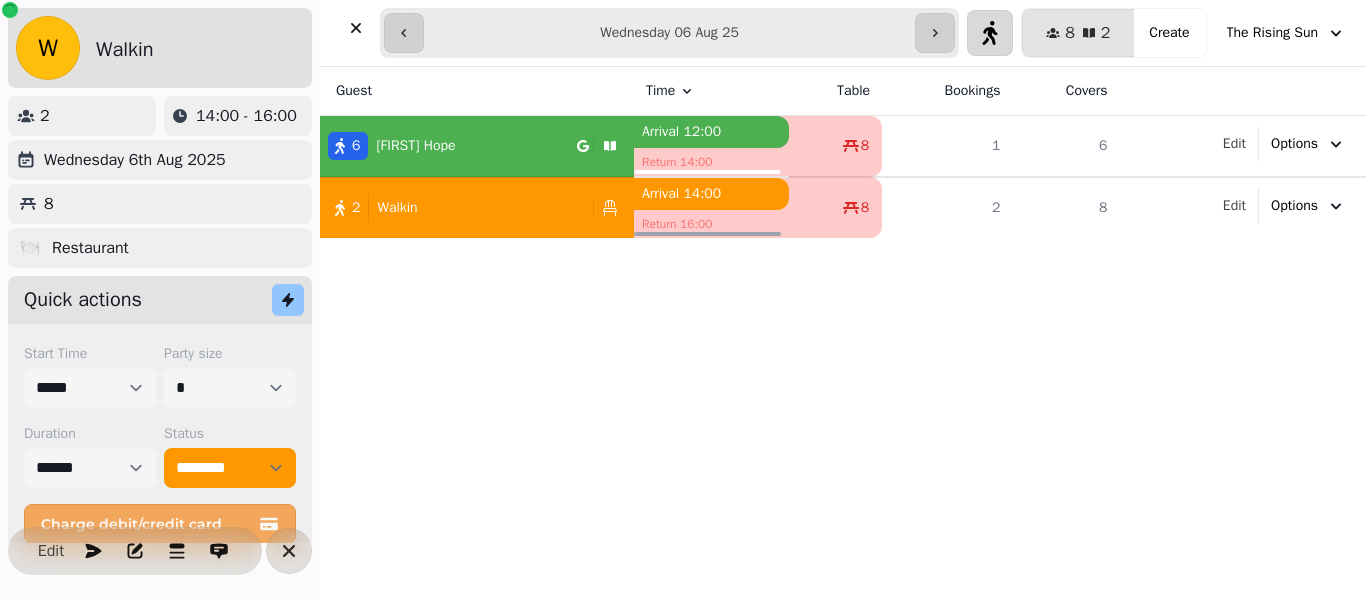 select on "******" 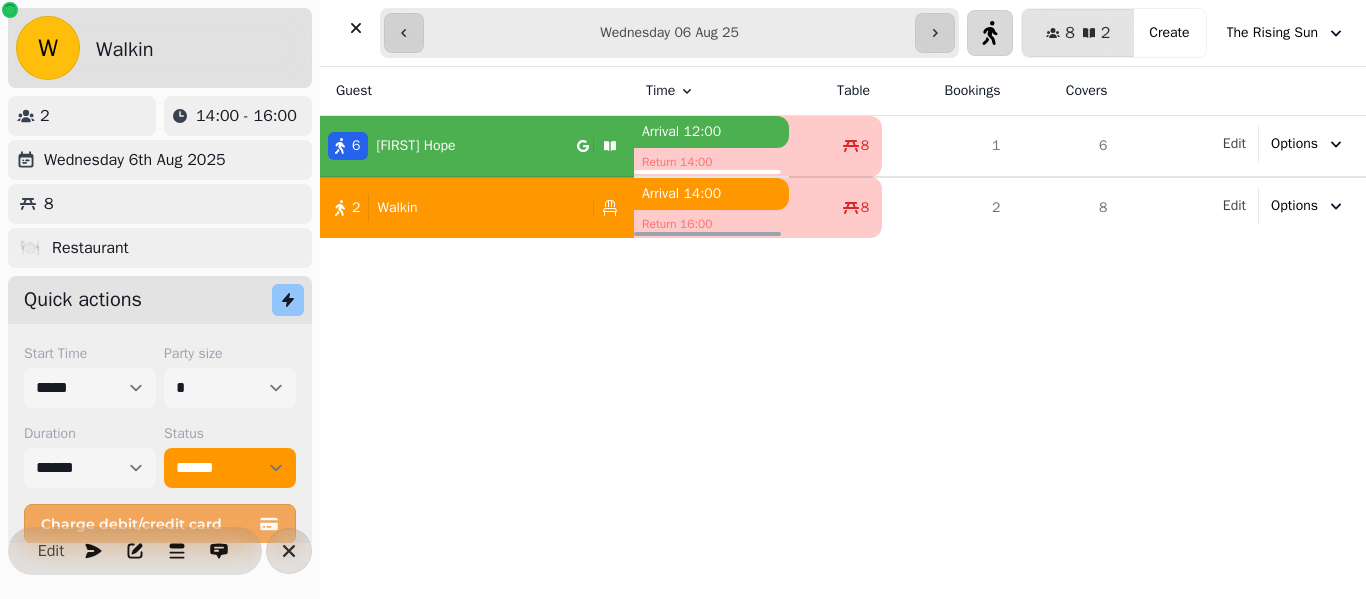 select on "*" 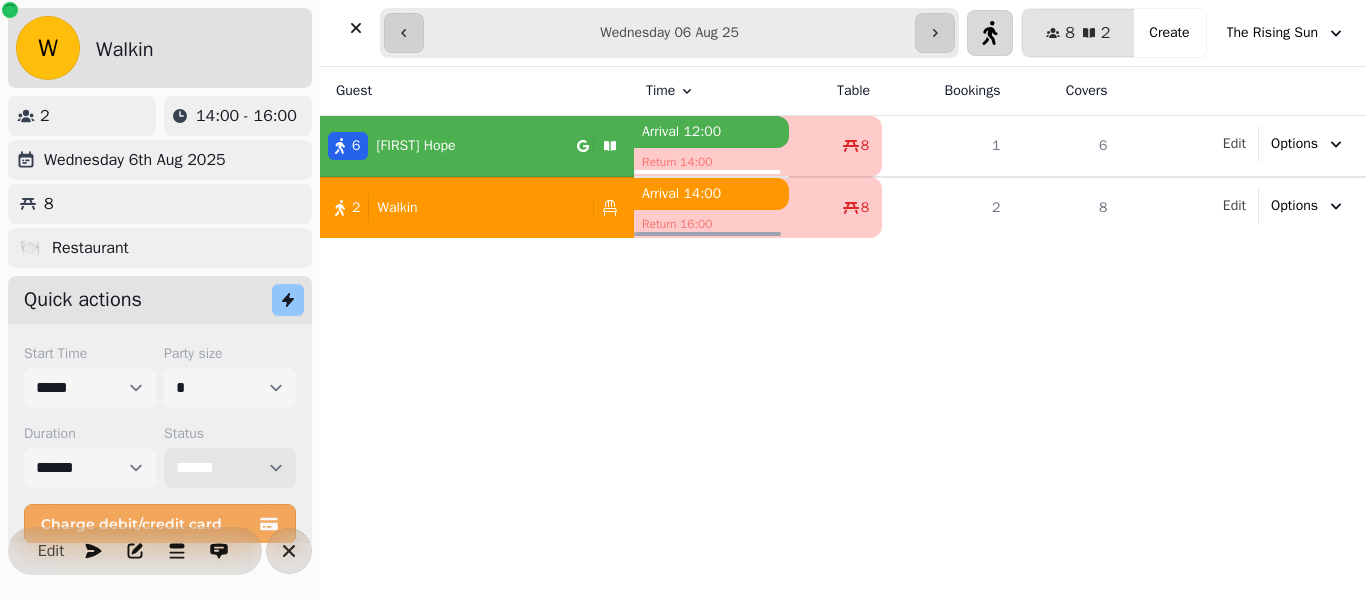 click on "**********" at bounding box center (230, 468) 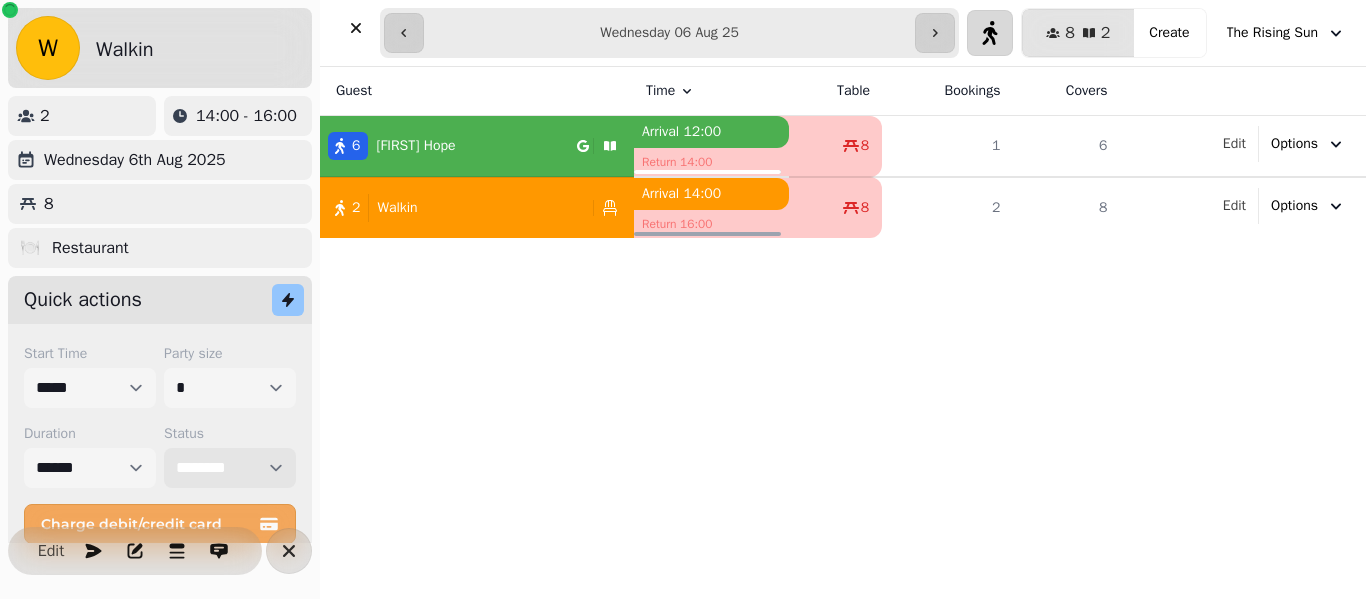 click on "**********" at bounding box center (230, 468) 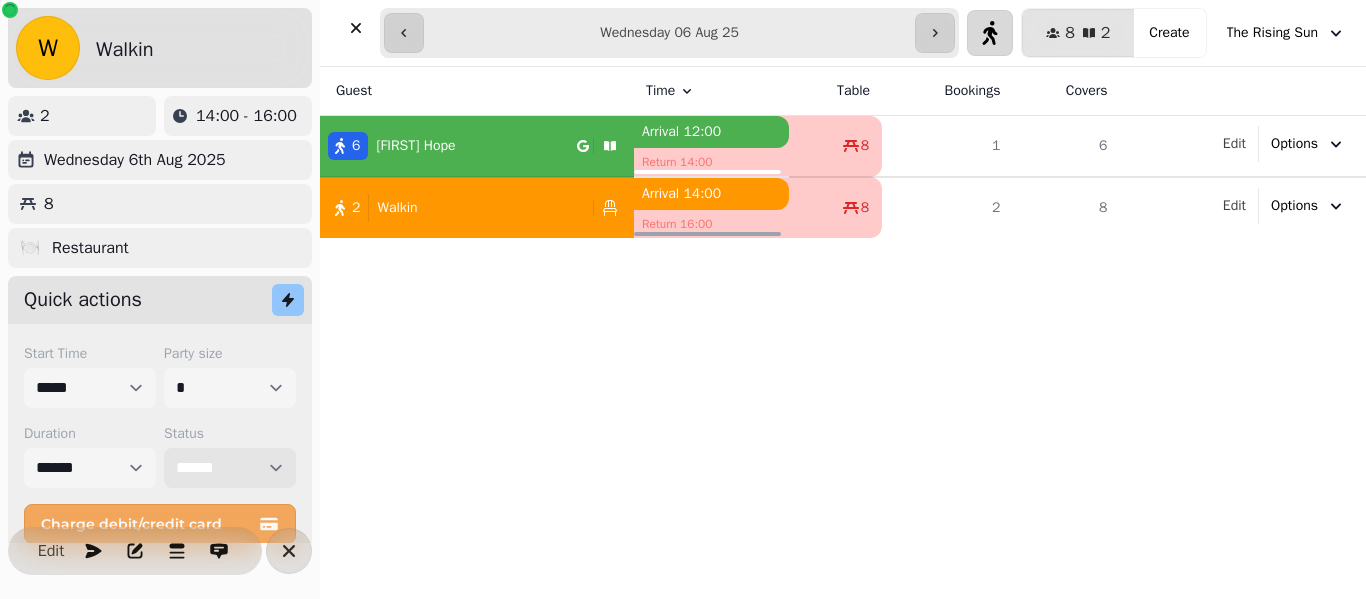 select on "********" 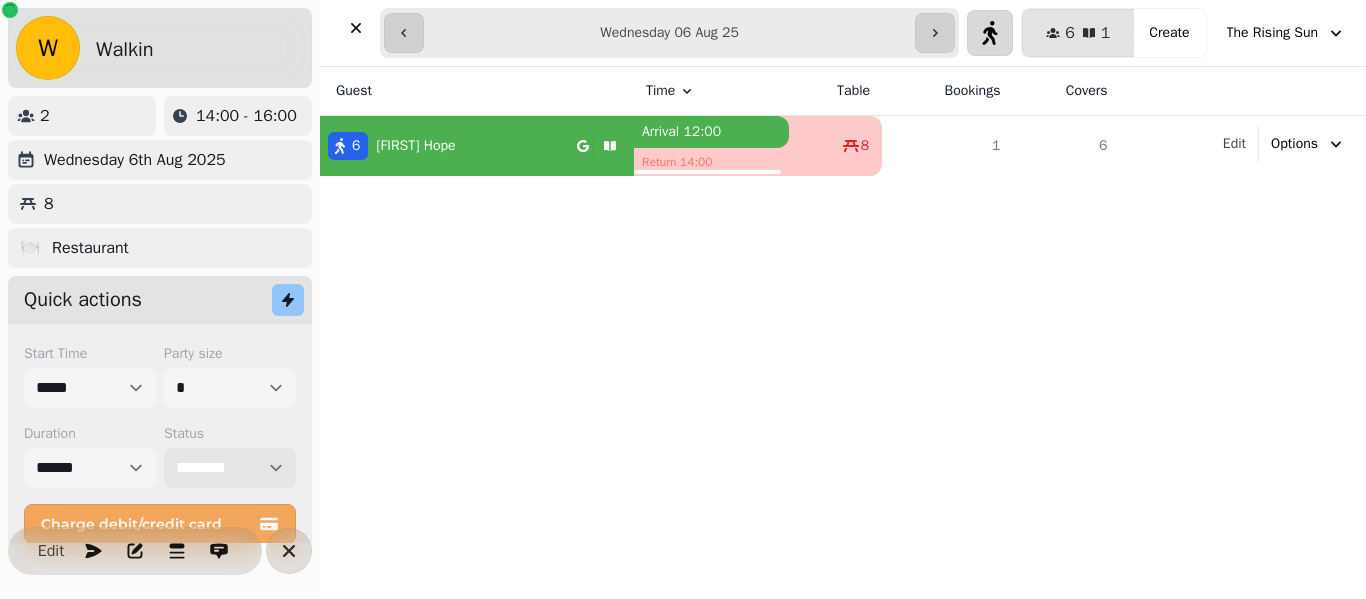 select on "***" 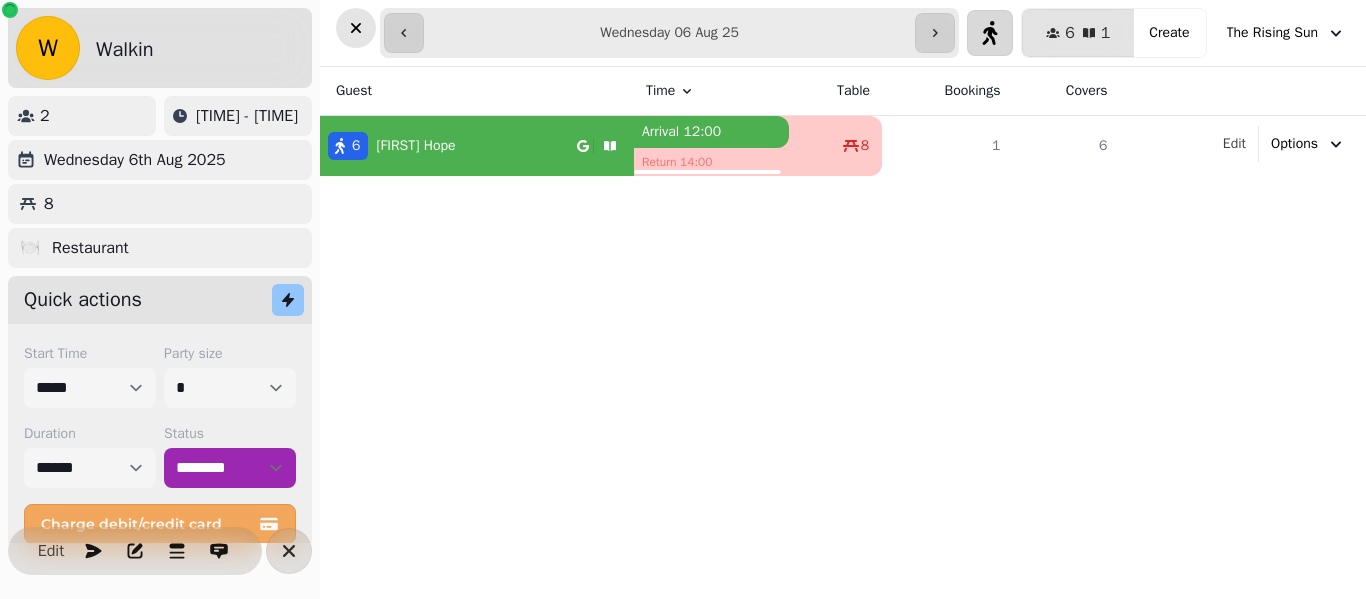 click 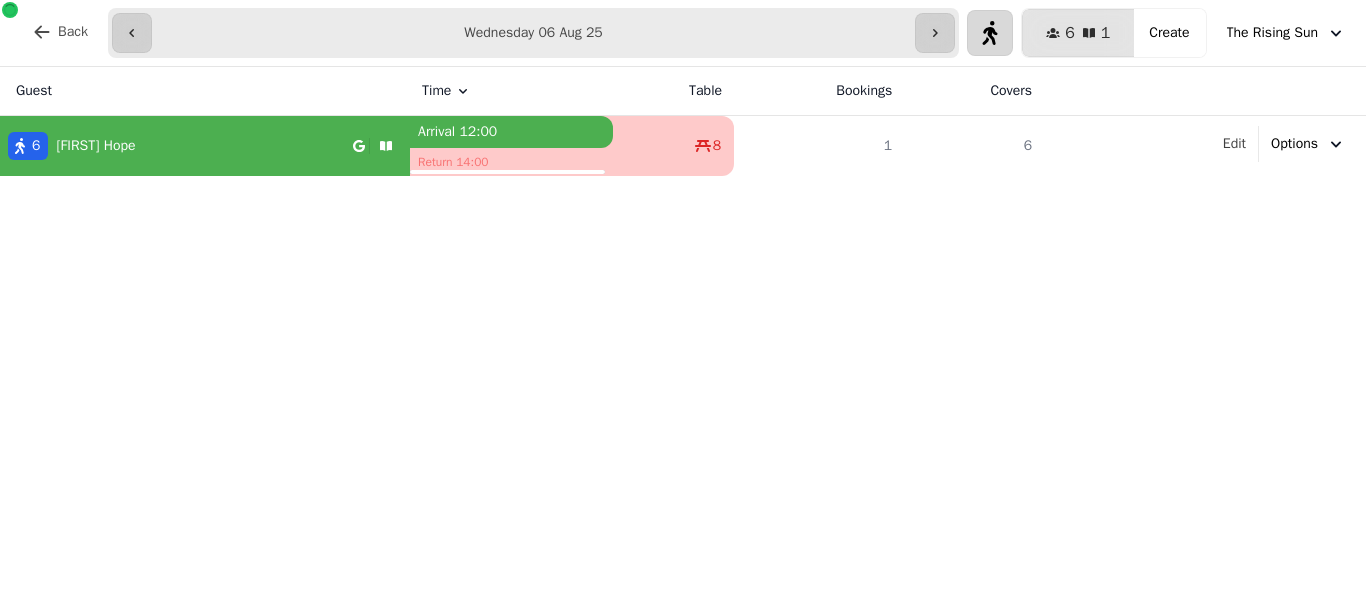 click on "[NUMBER] [FIRST]   [LAST]" at bounding box center (176, 146) 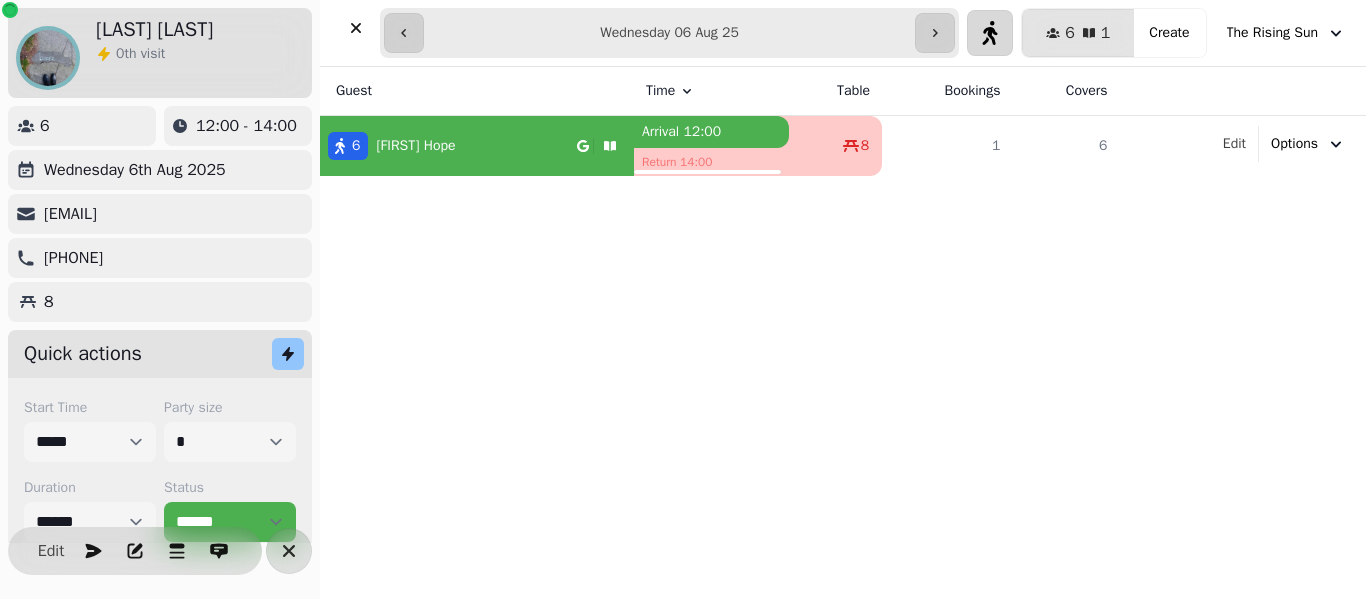 select on "**********" 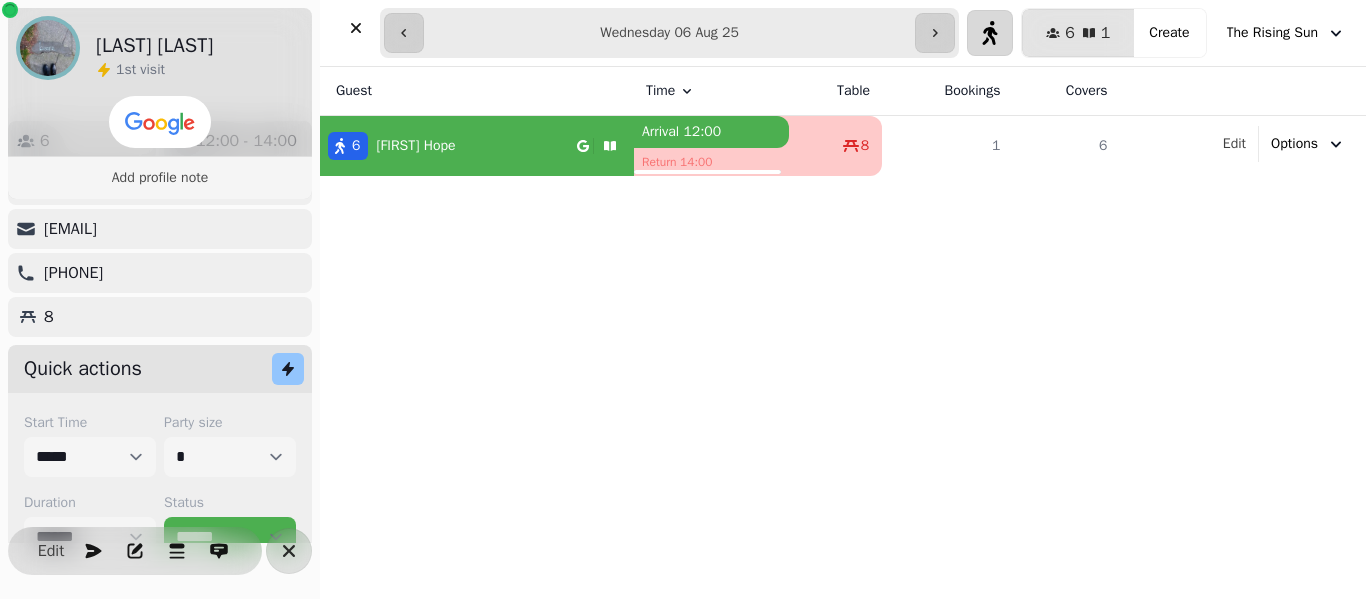 scroll, scrollTop: 124, scrollLeft: 0, axis: vertical 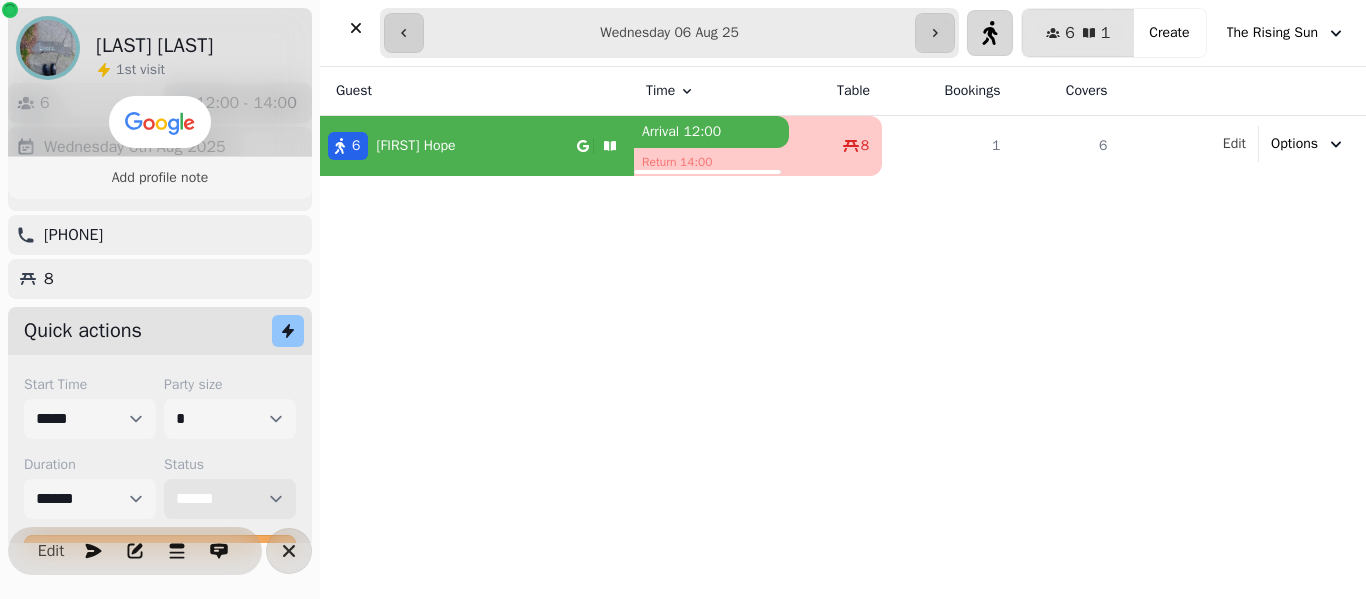 click on "**********" at bounding box center (230, 499) 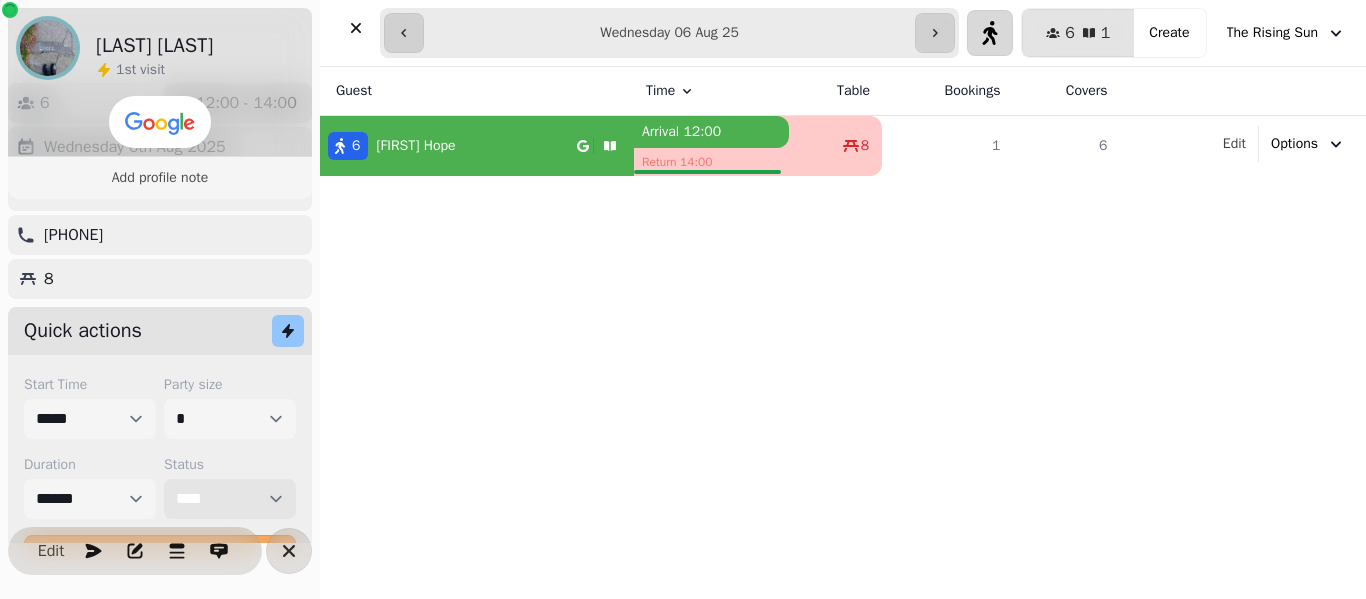 click on "**********" at bounding box center (230, 499) 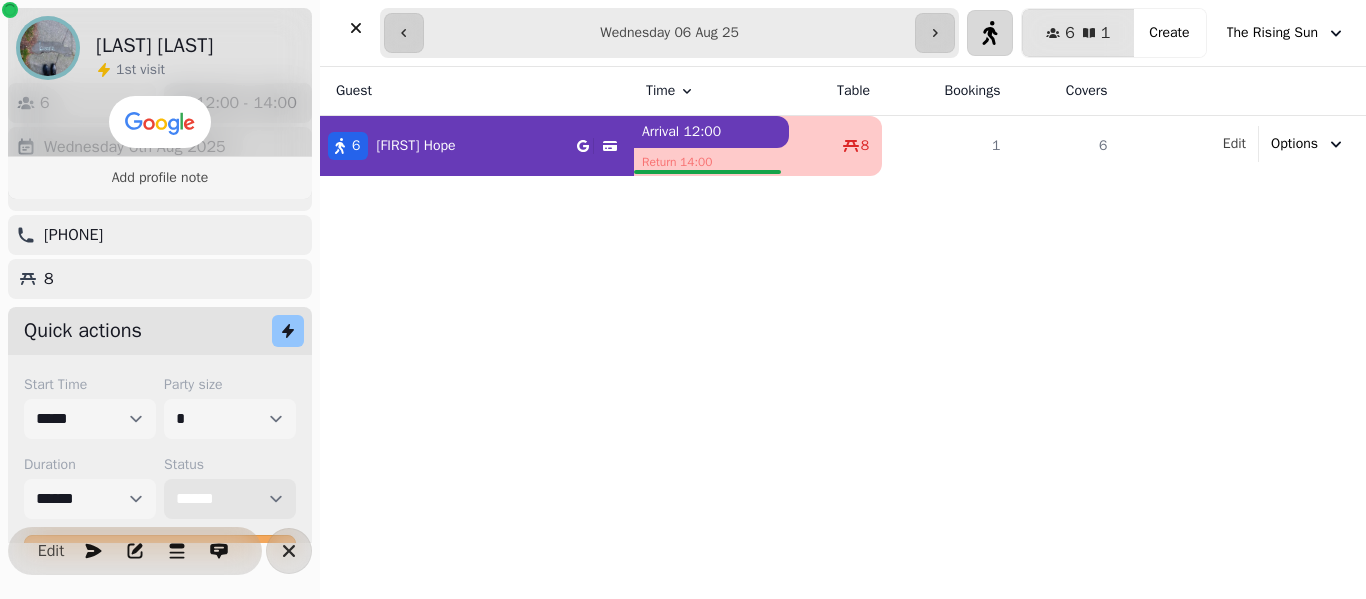 select on "****" 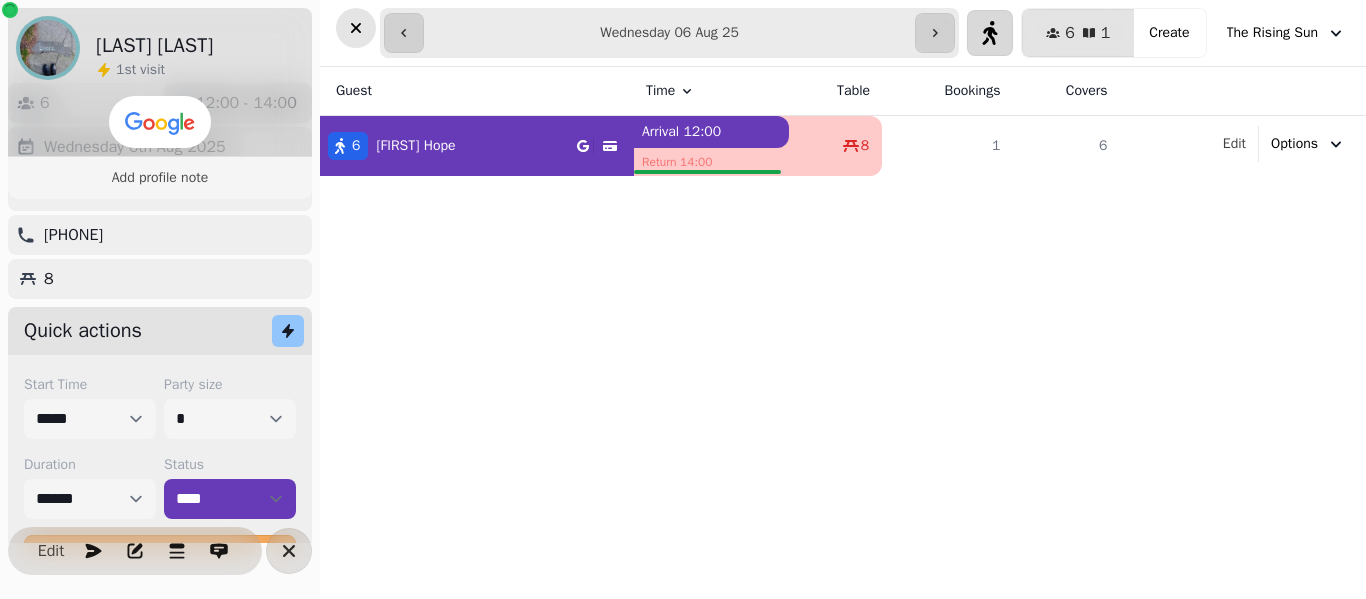 click 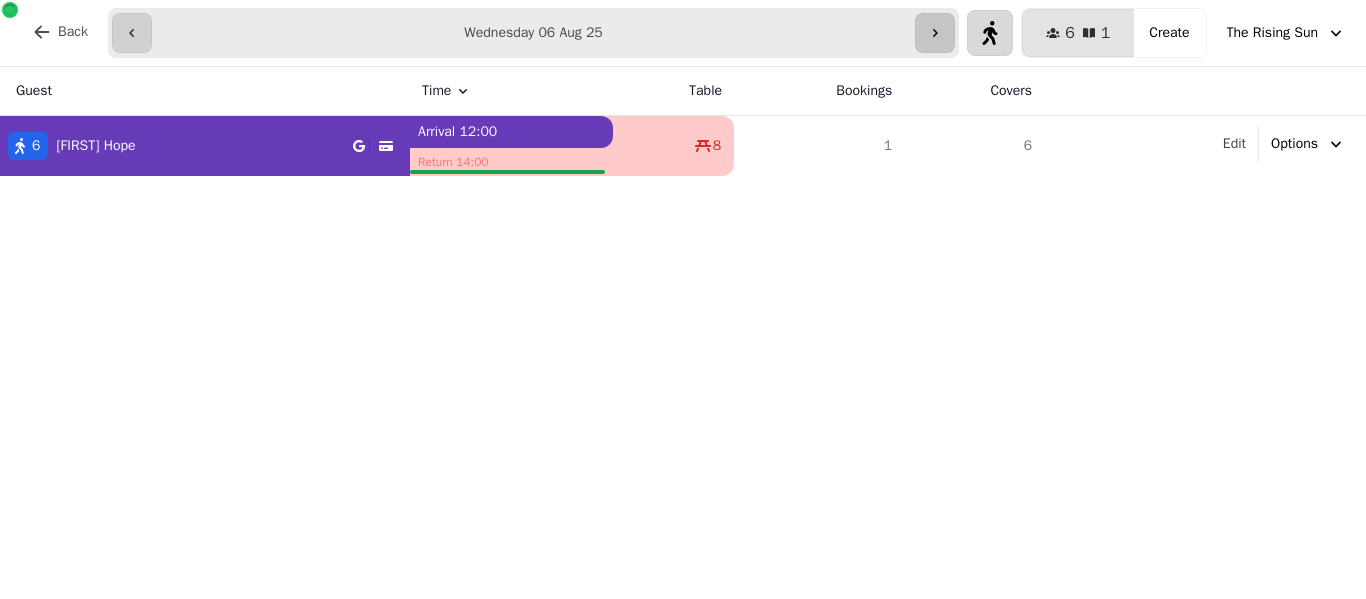 click at bounding box center [935, 33] 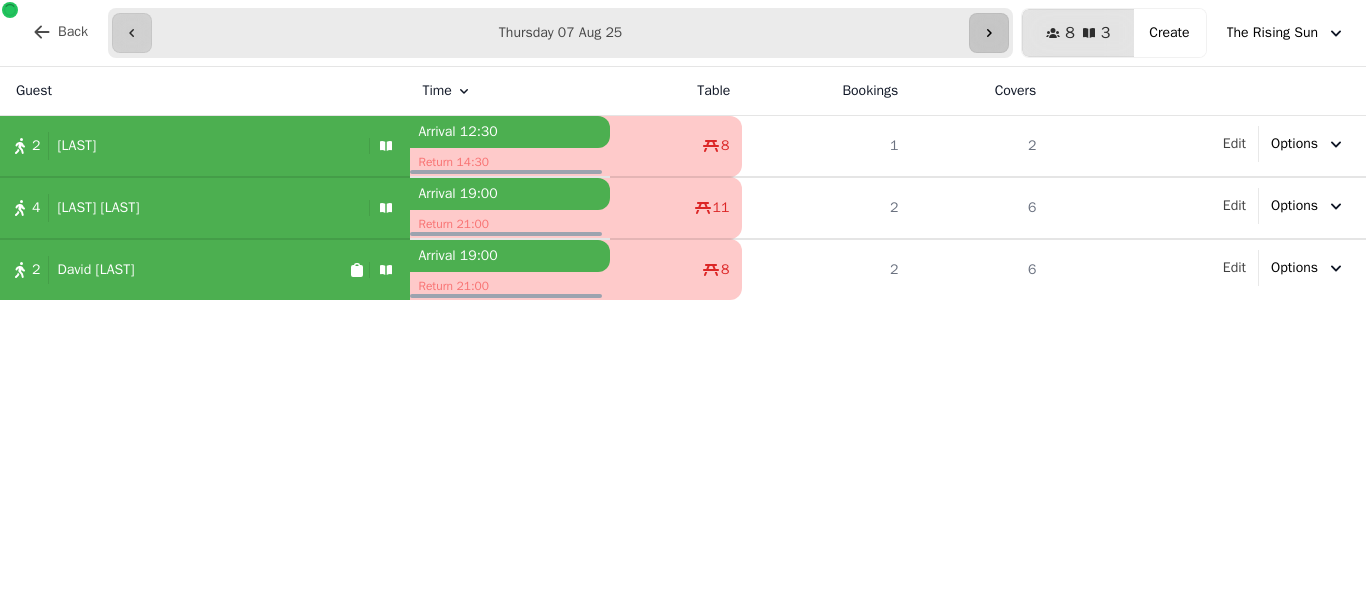 click 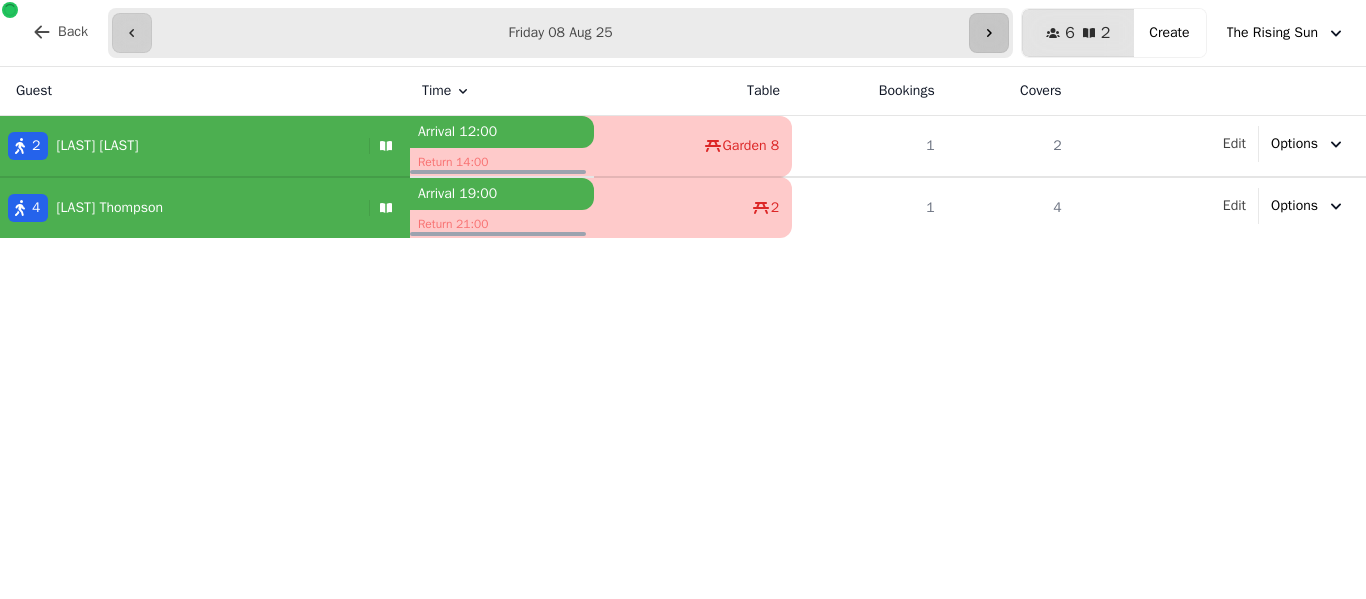 click 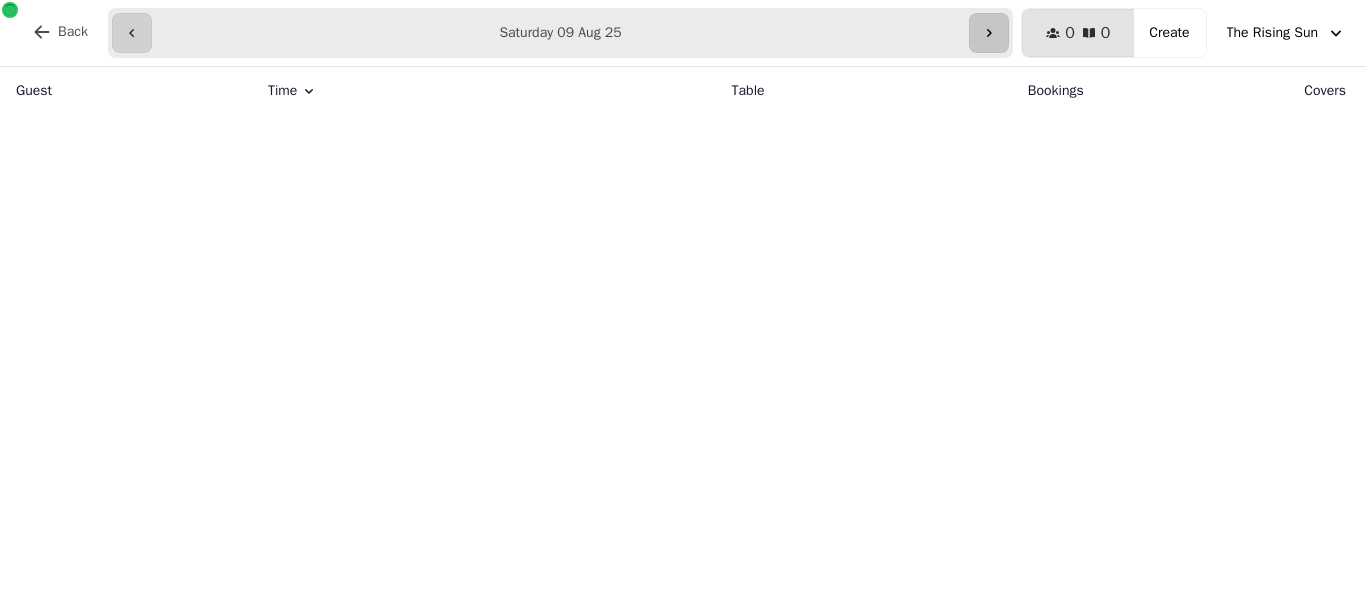 click 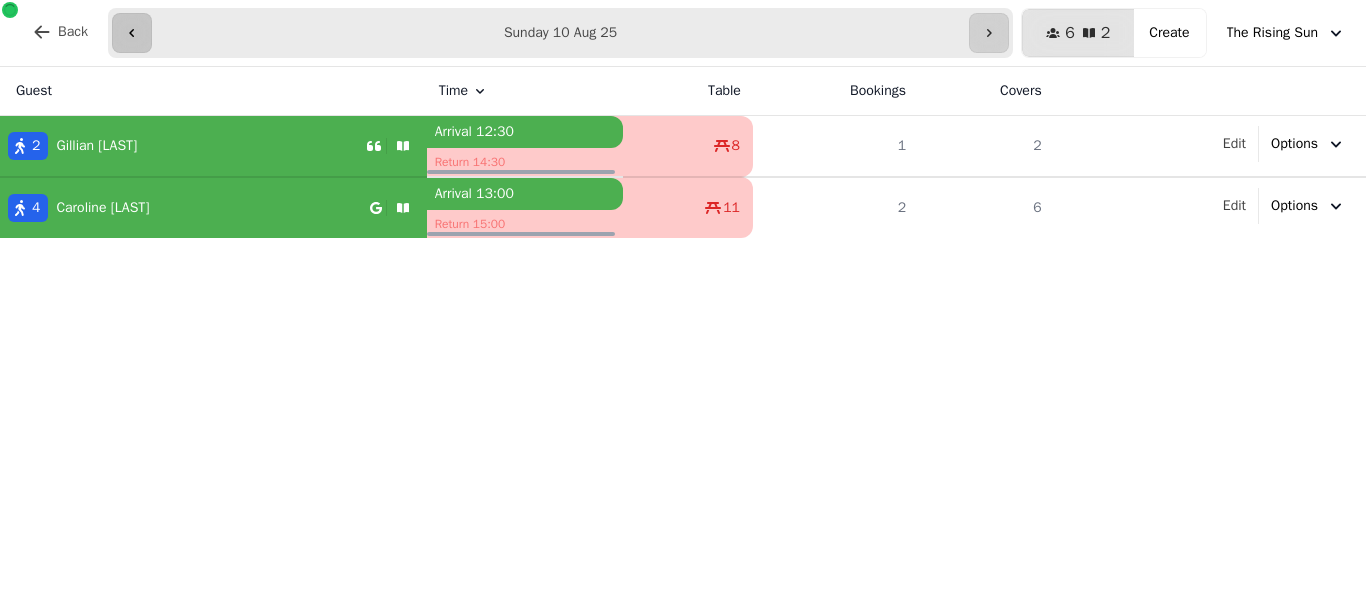 click 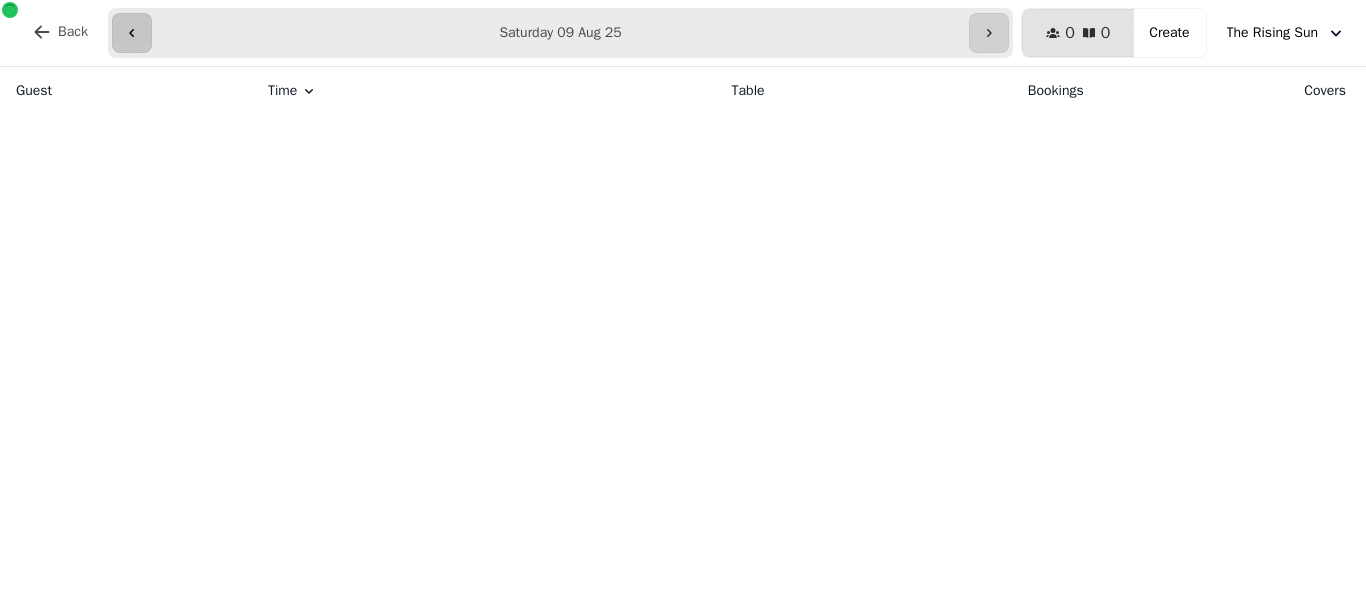click 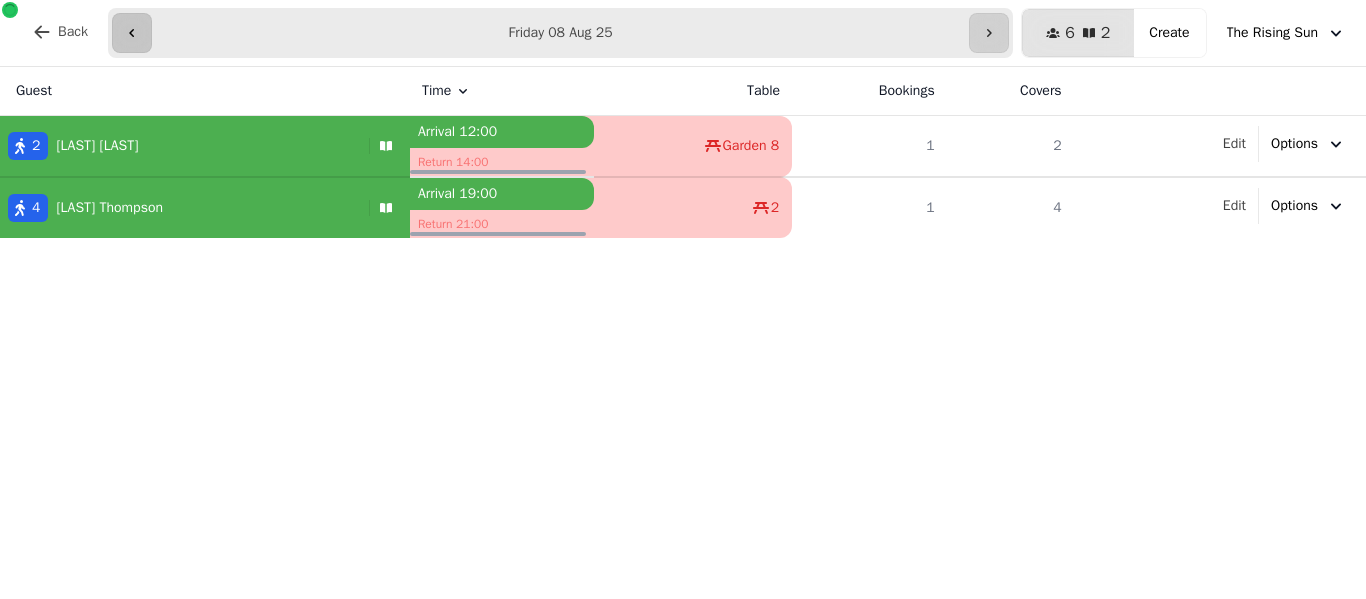 click 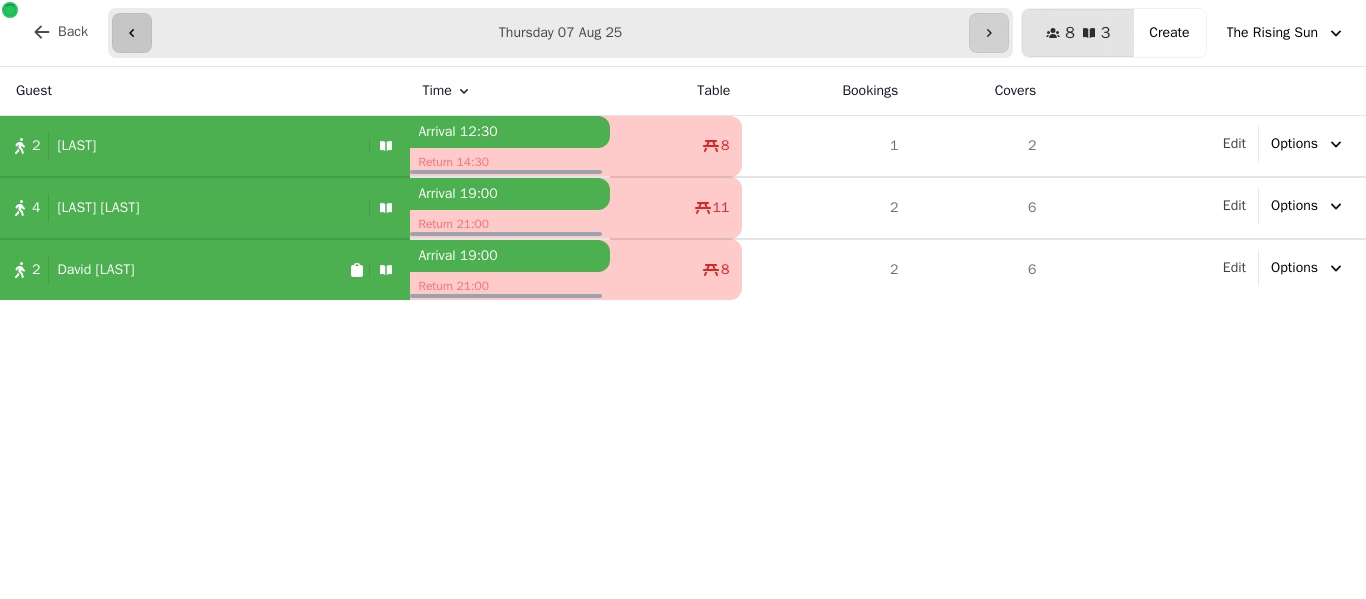 click 